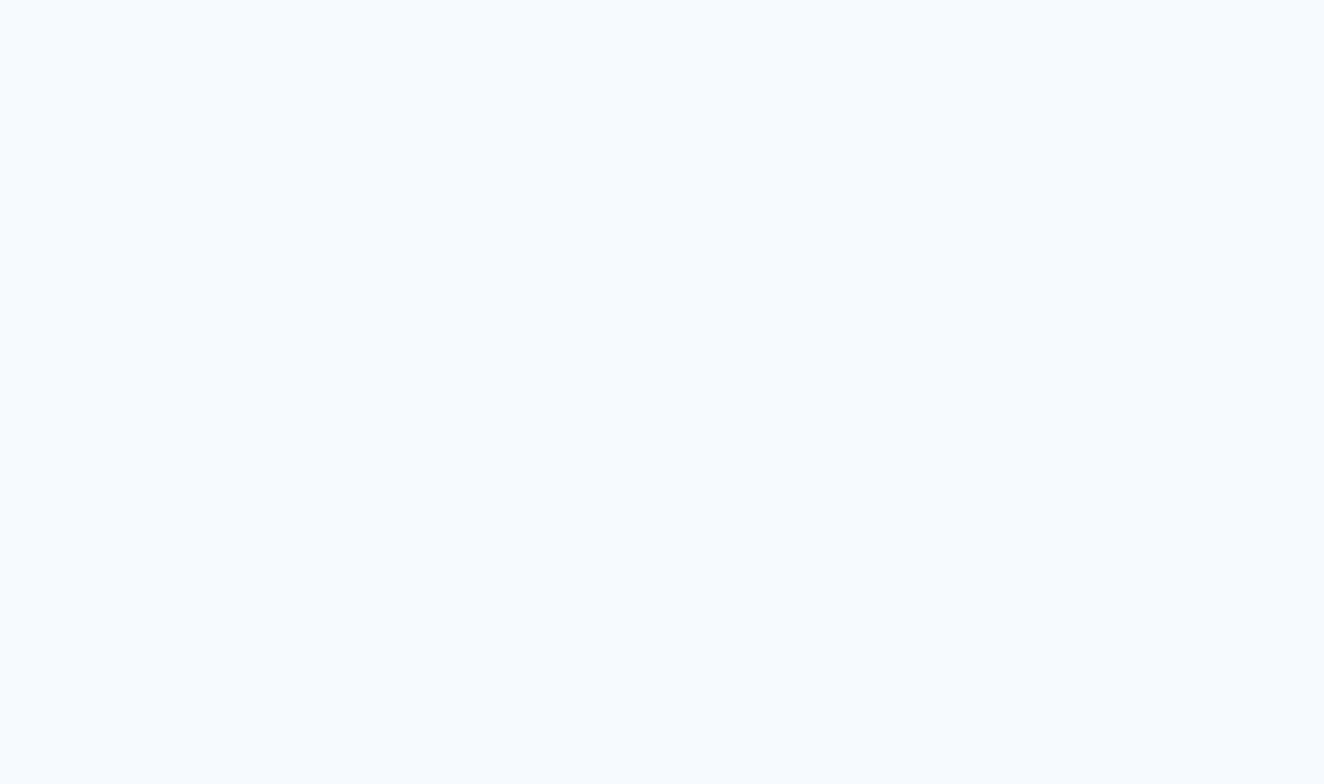 scroll, scrollTop: 0, scrollLeft: 0, axis: both 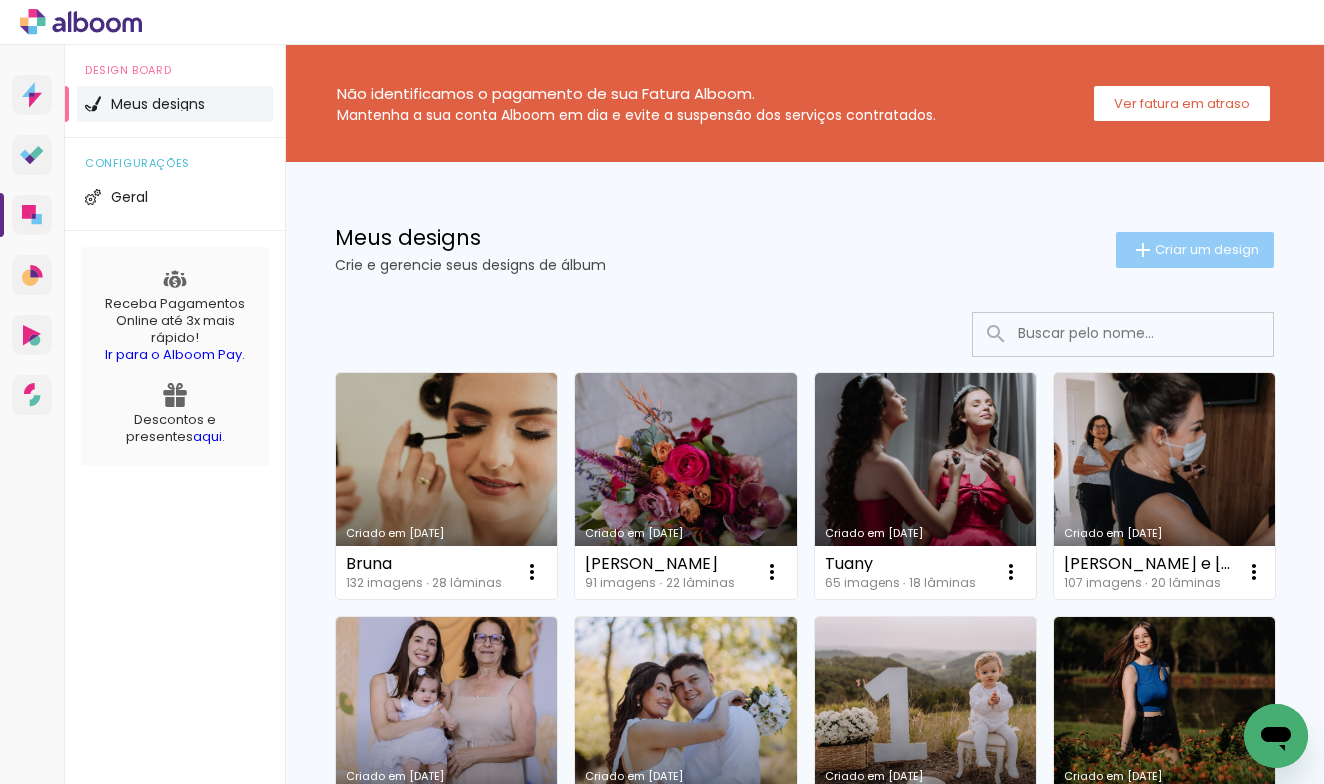 click on "Criar um design" 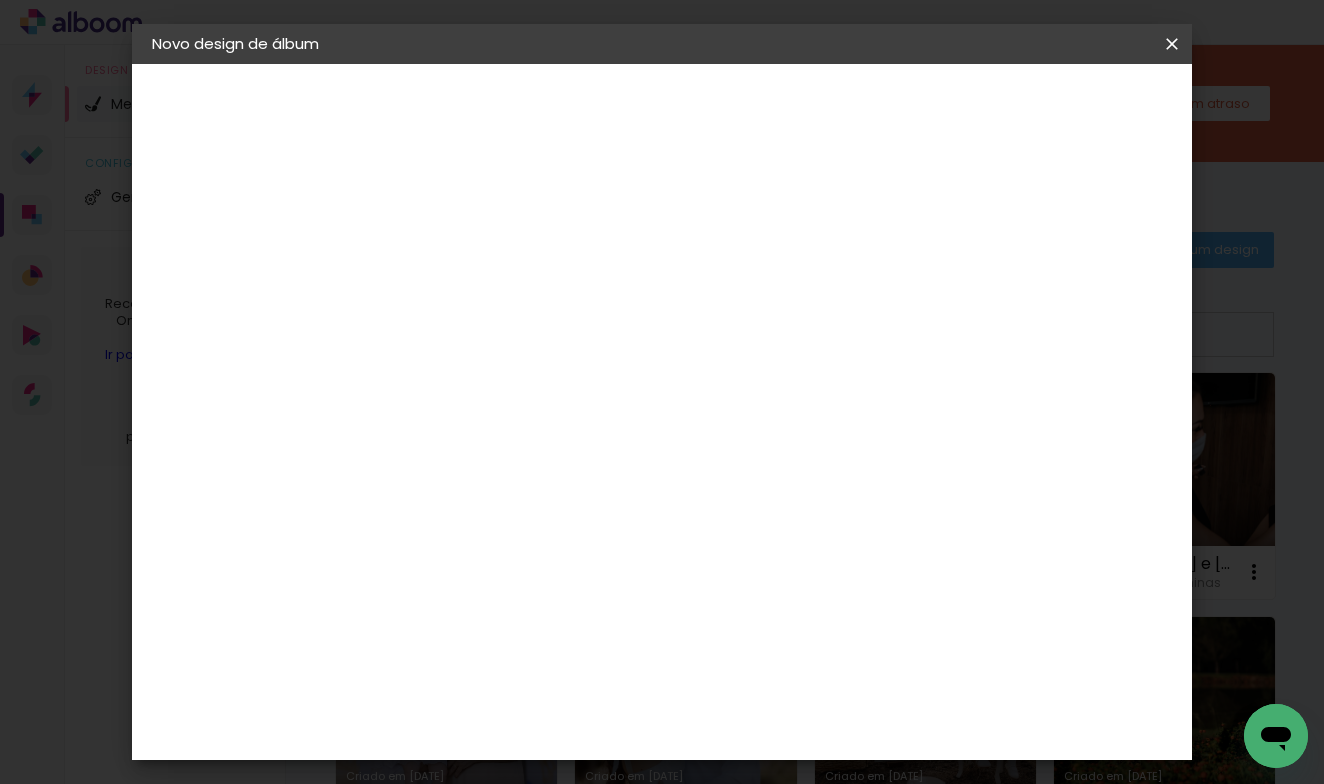 click at bounding box center [479, 268] 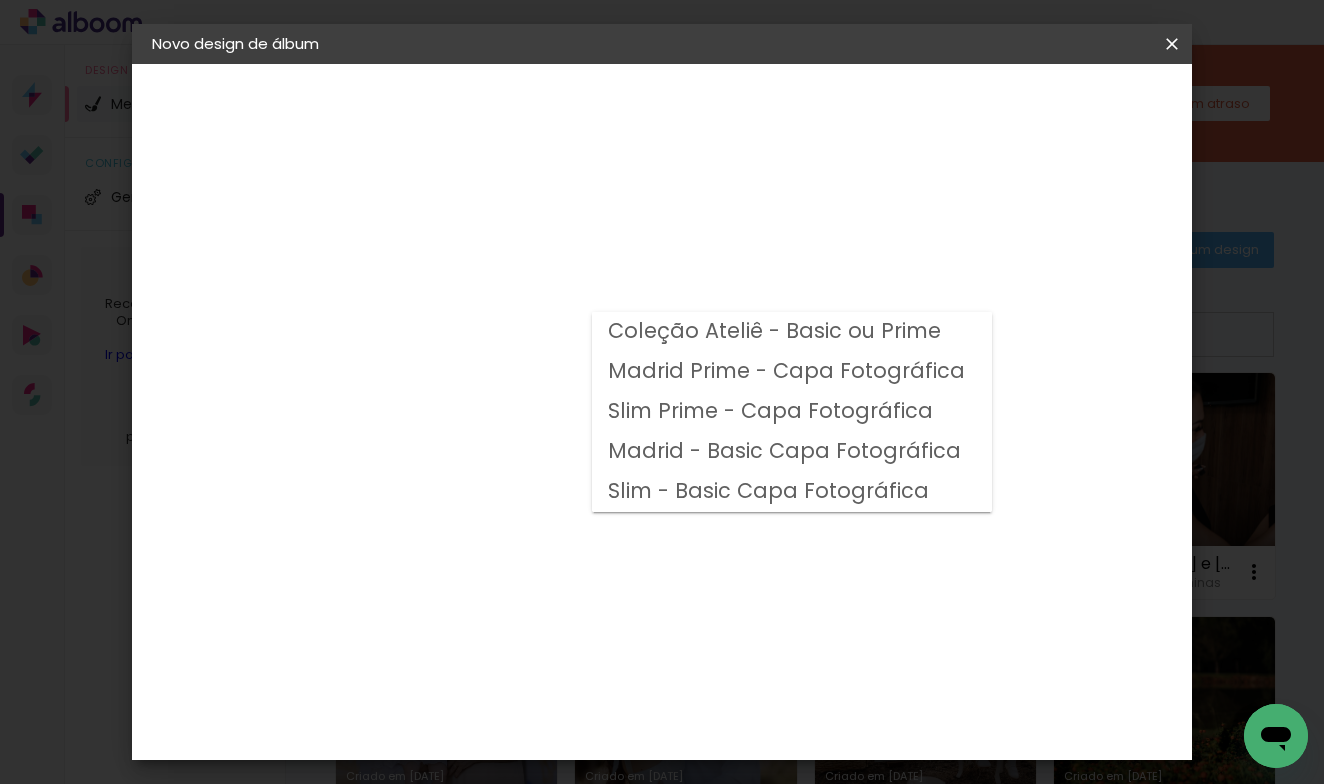 click on "Slim - Basic Capa Fotográfica" at bounding box center (0, 0) 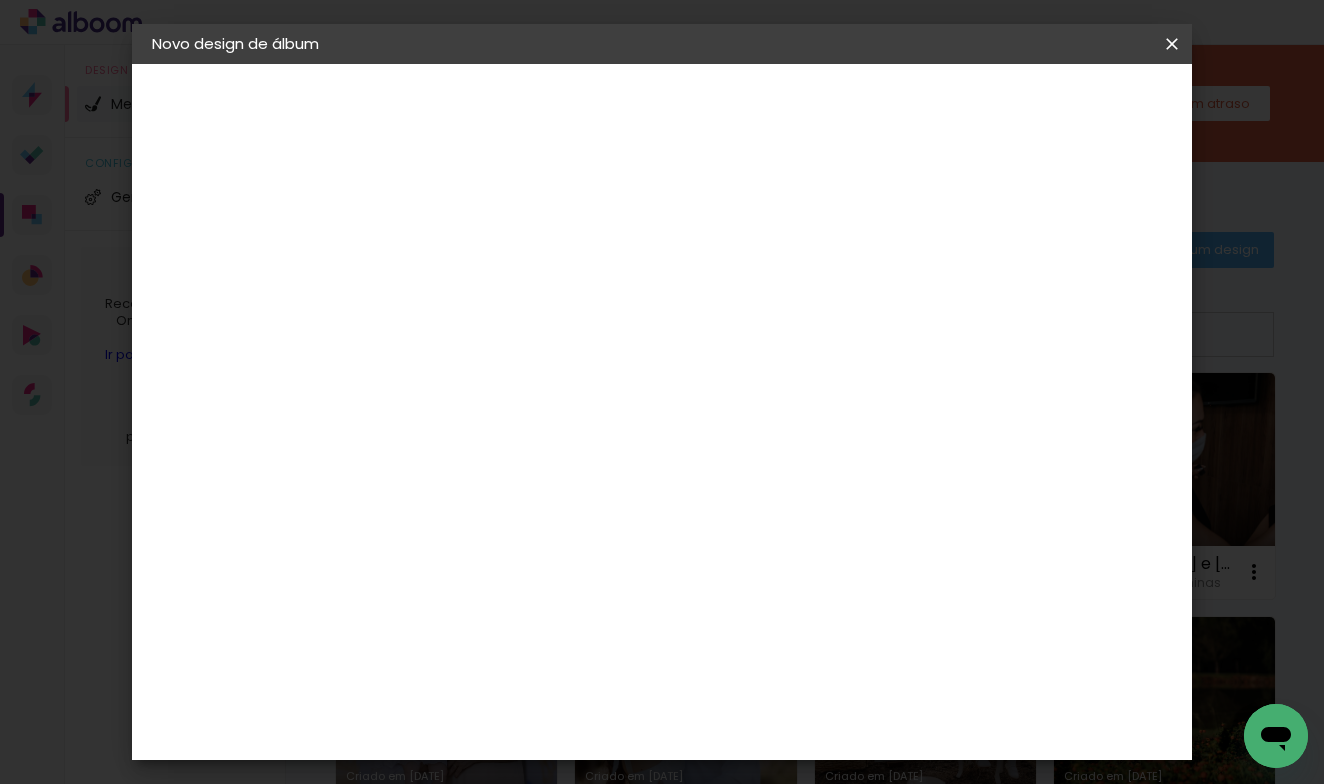 scroll, scrollTop: 168, scrollLeft: 0, axis: vertical 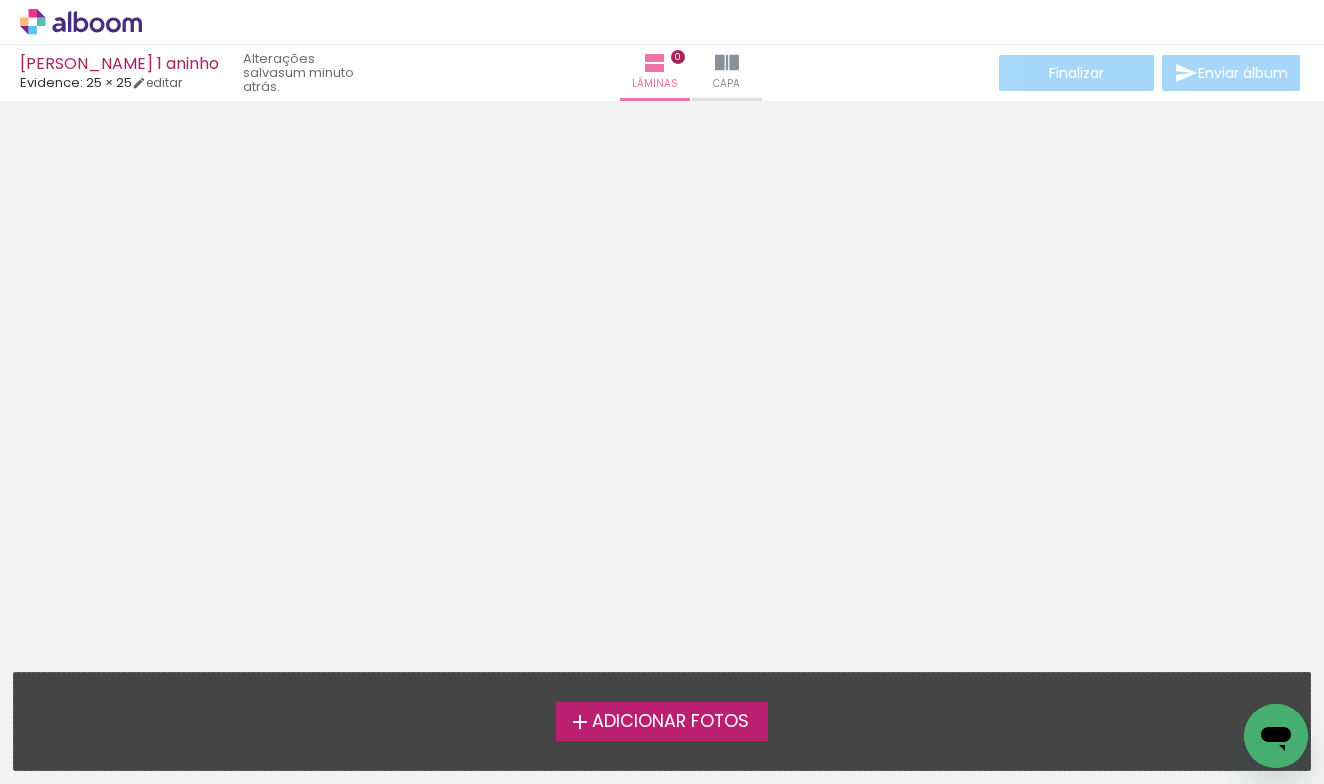 click on "Adicionar Fotos" at bounding box center (670, 722) 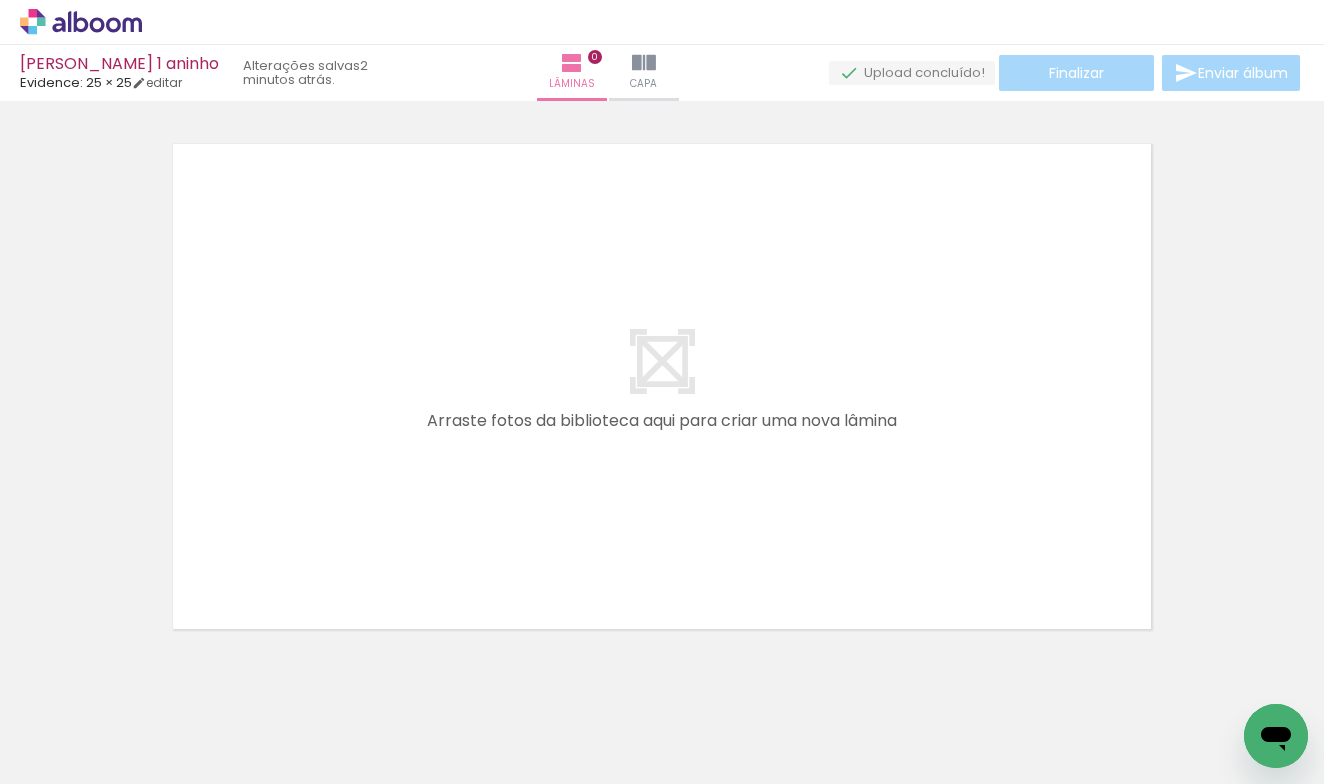 scroll, scrollTop: 25, scrollLeft: 0, axis: vertical 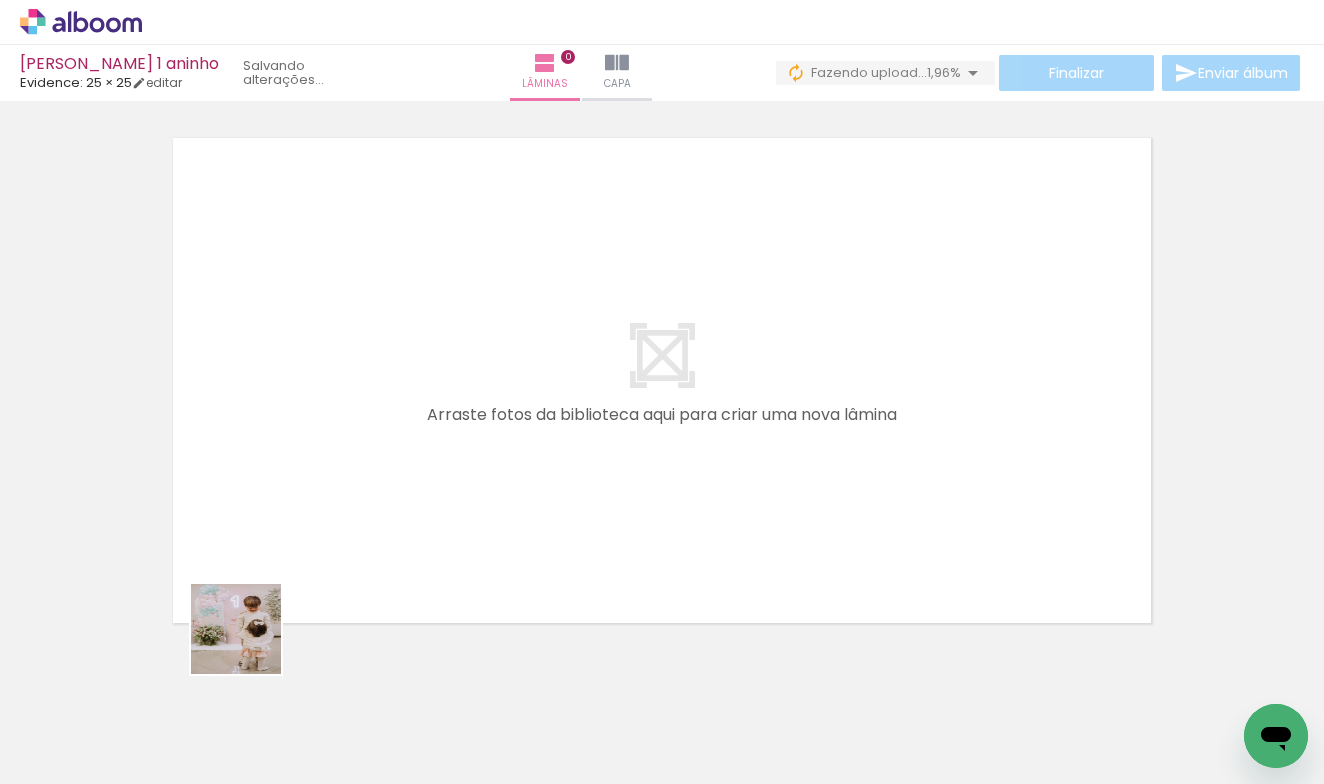 drag, startPoint x: 222, startPoint y: 695, endPoint x: 386, endPoint y: 406, distance: 332.29053 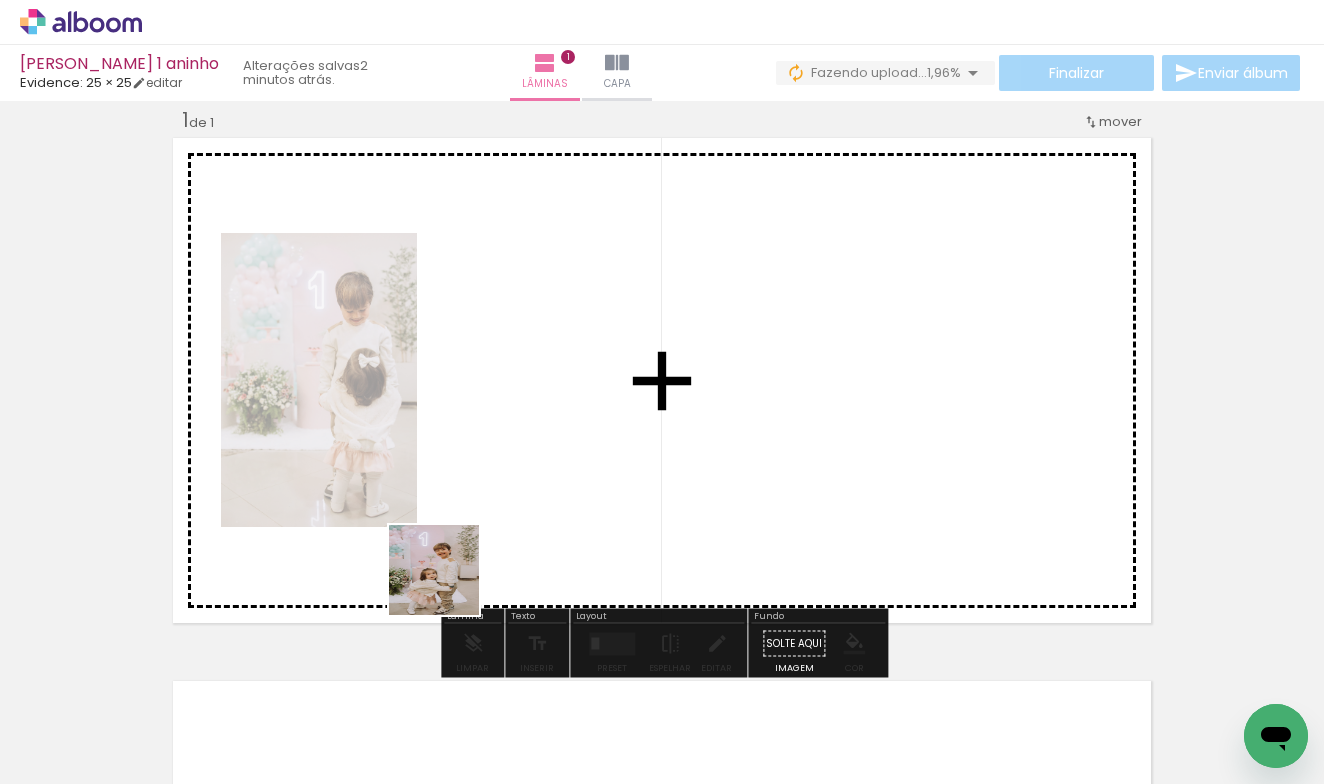 drag, startPoint x: 326, startPoint y: 710, endPoint x: 515, endPoint y: 477, distance: 300.01666 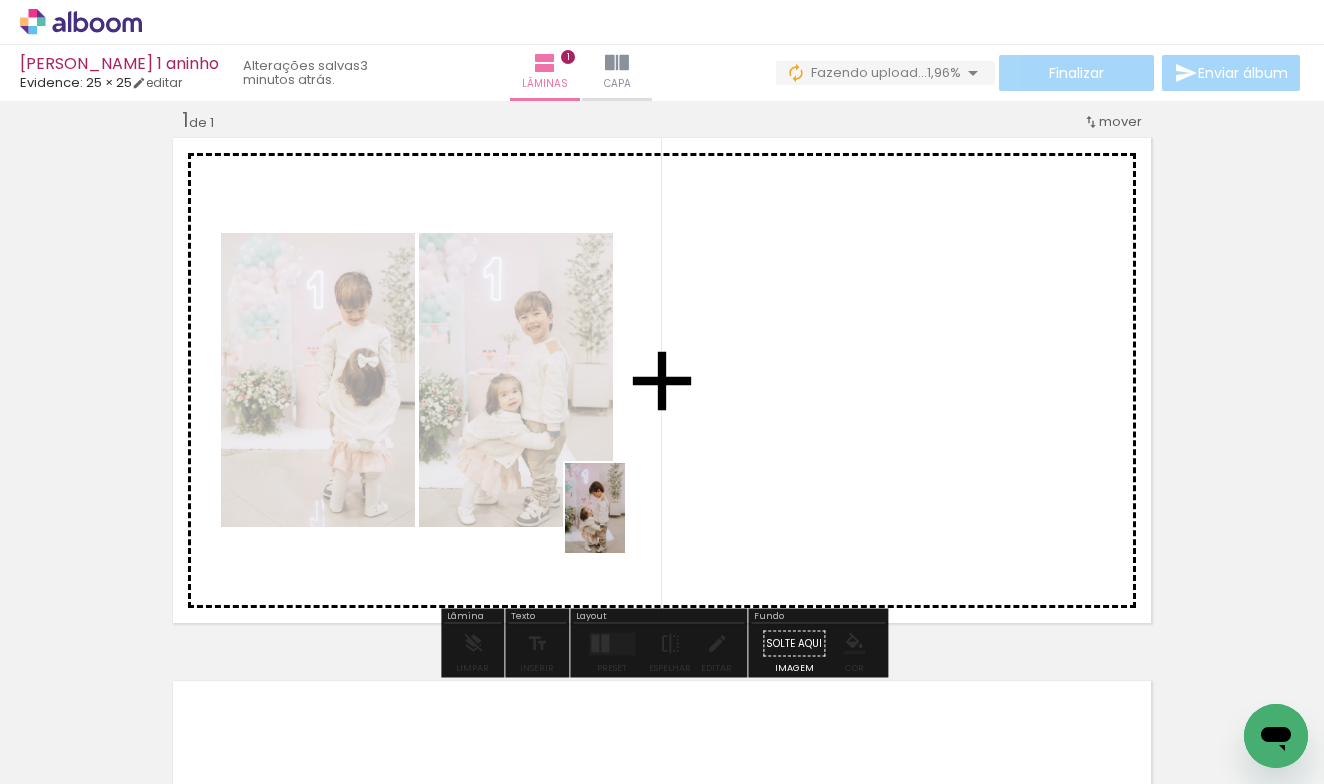 drag, startPoint x: 438, startPoint y: 712, endPoint x: 628, endPoint y: 519, distance: 270.8302 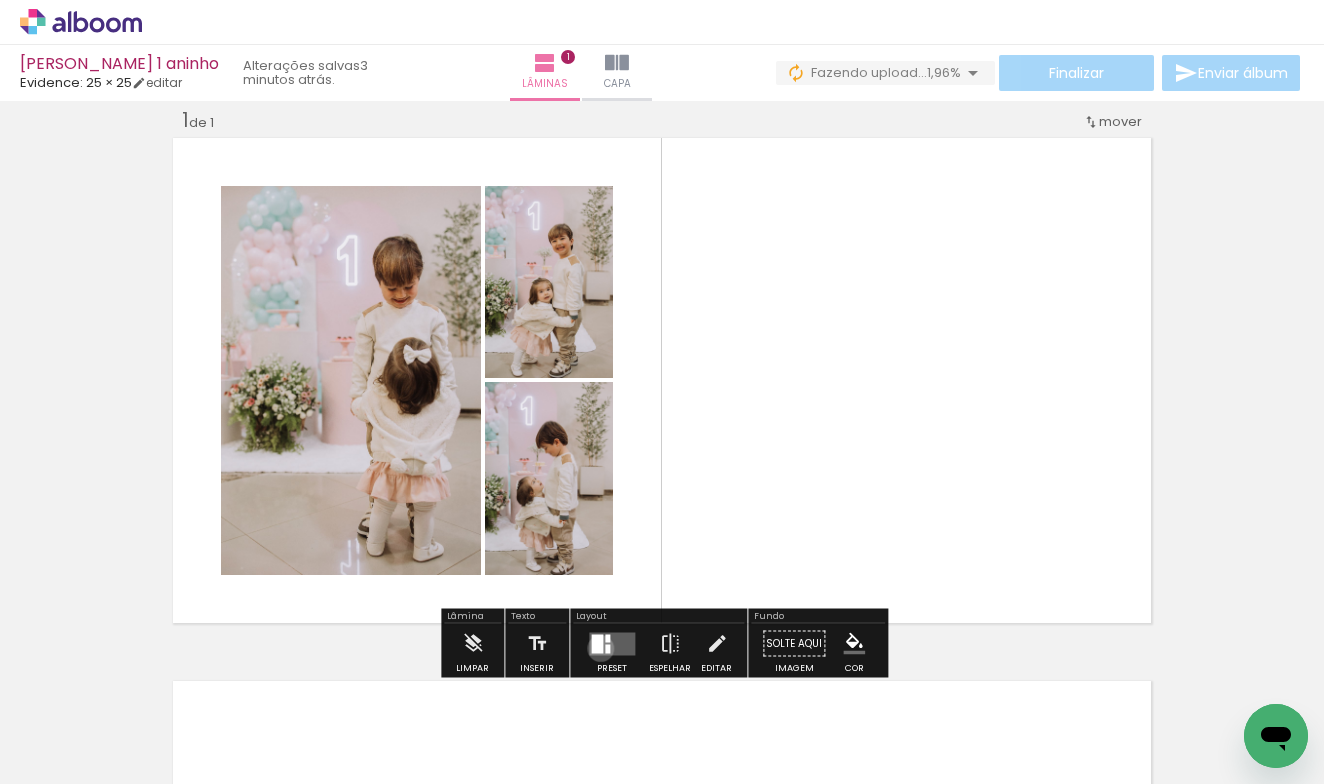 click at bounding box center (597, 643) 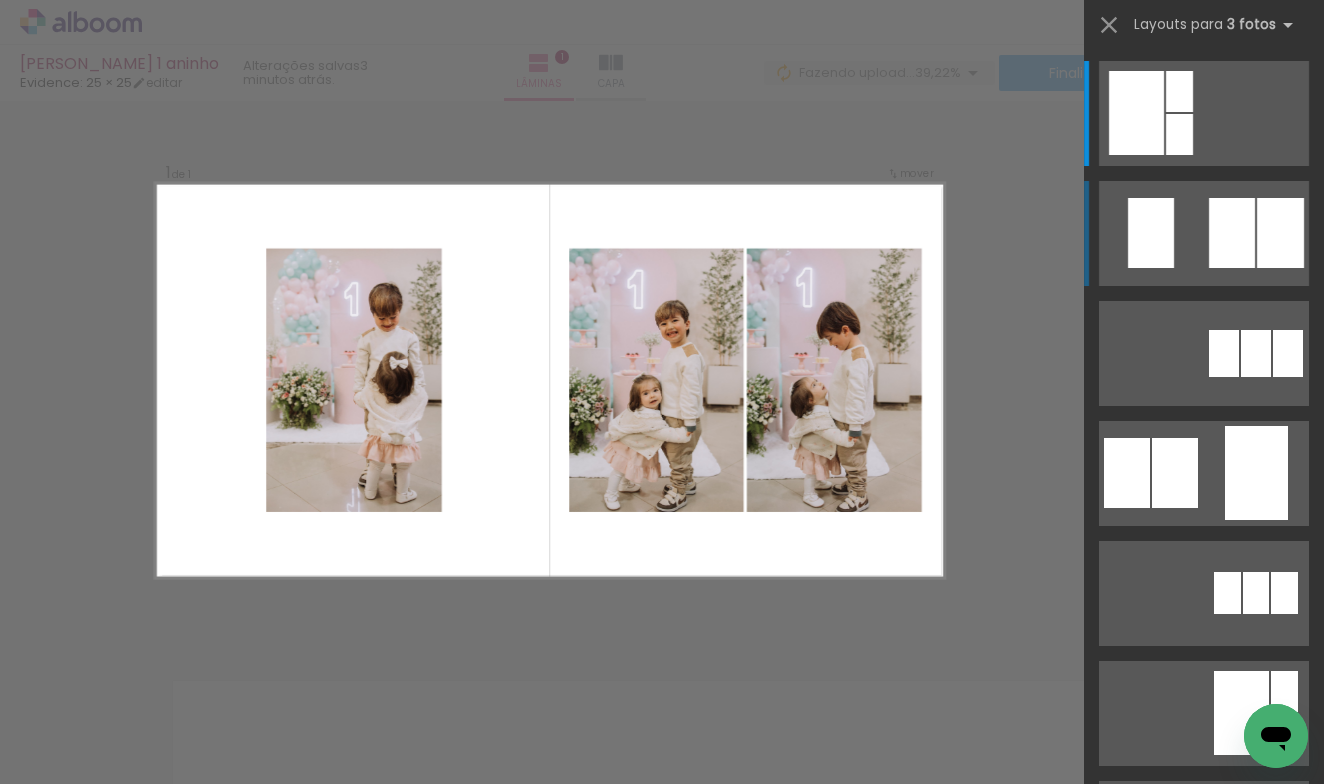 click at bounding box center (1179, 134) 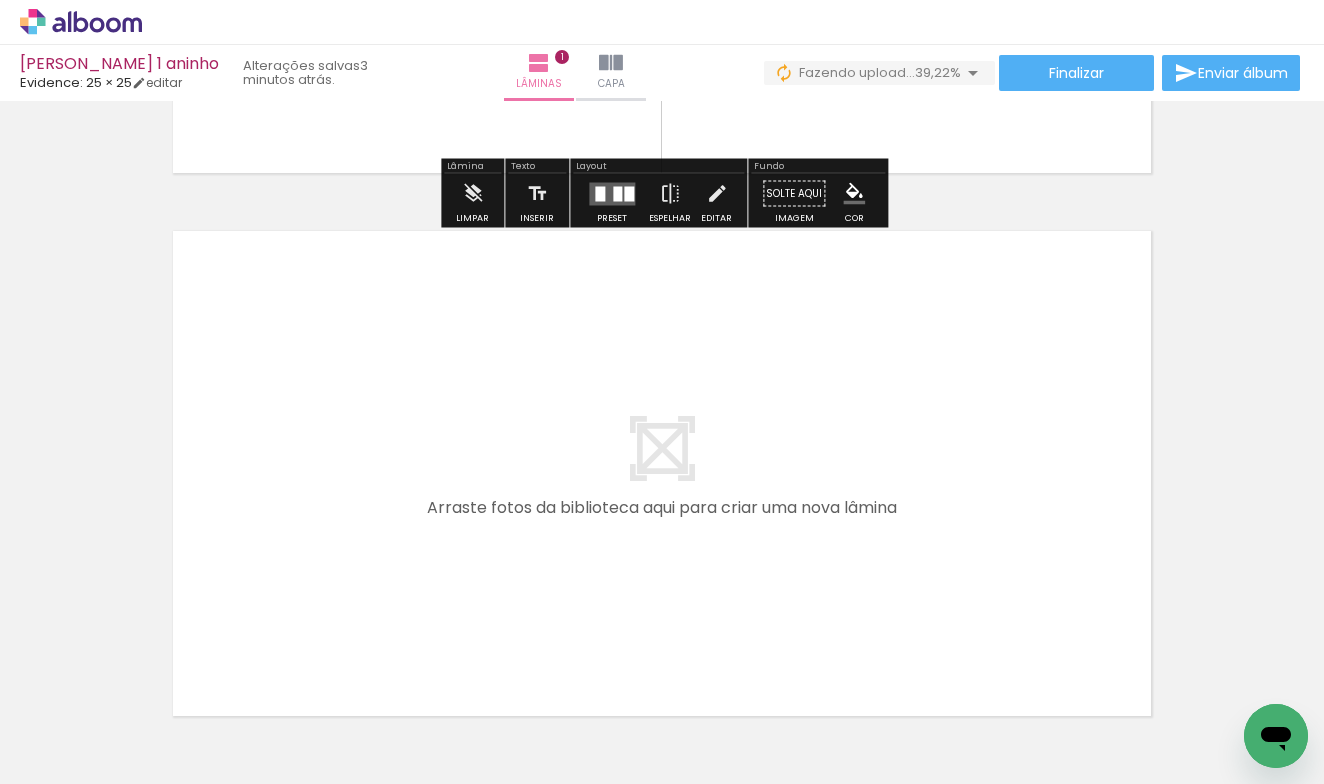 scroll, scrollTop: 493, scrollLeft: 0, axis: vertical 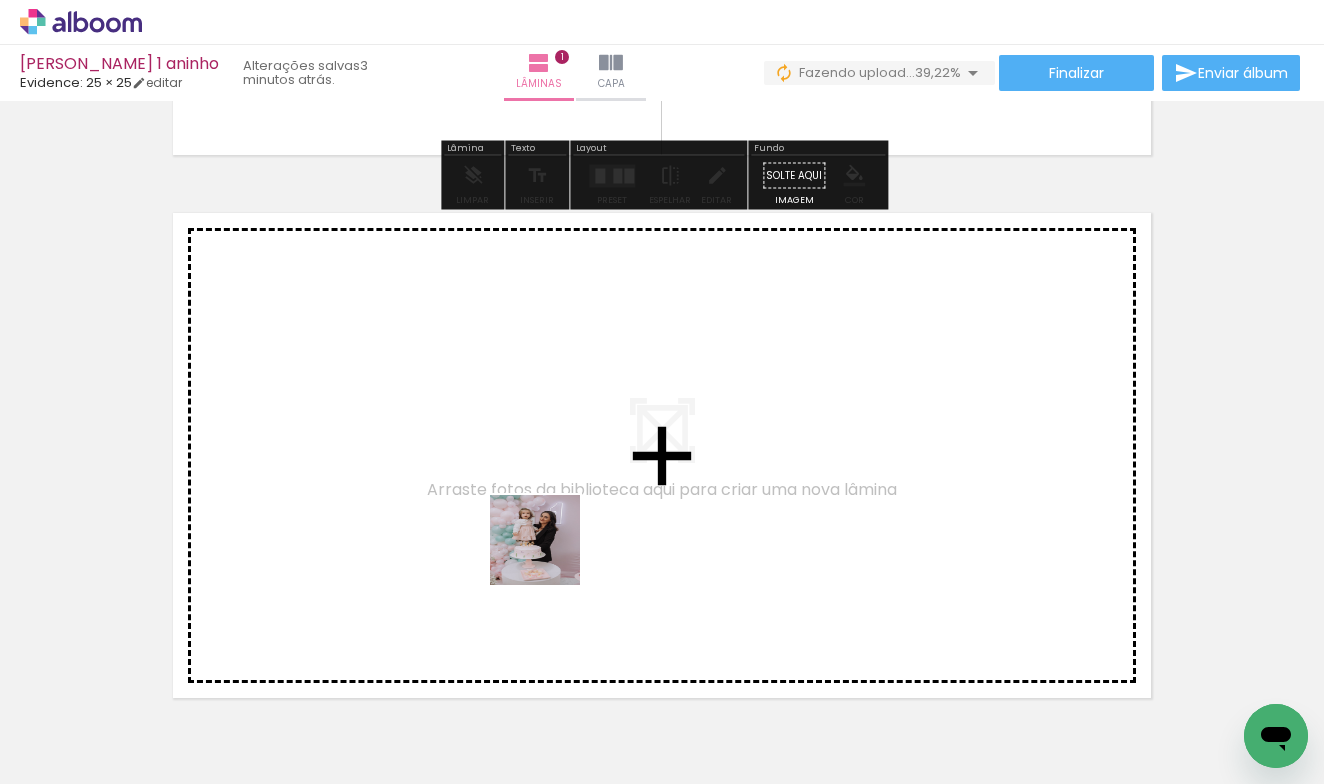 drag, startPoint x: 550, startPoint y: 703, endPoint x: 550, endPoint y: 541, distance: 162 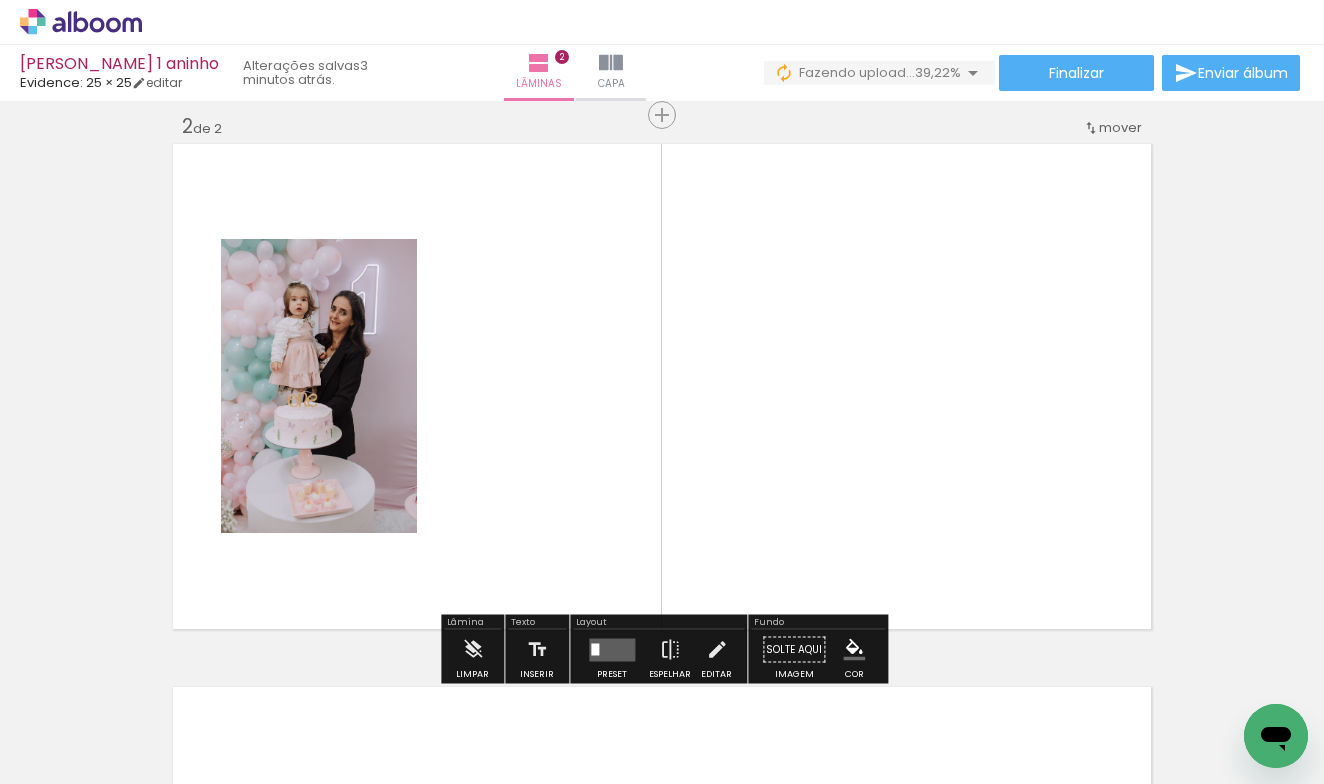 scroll, scrollTop: 568, scrollLeft: 0, axis: vertical 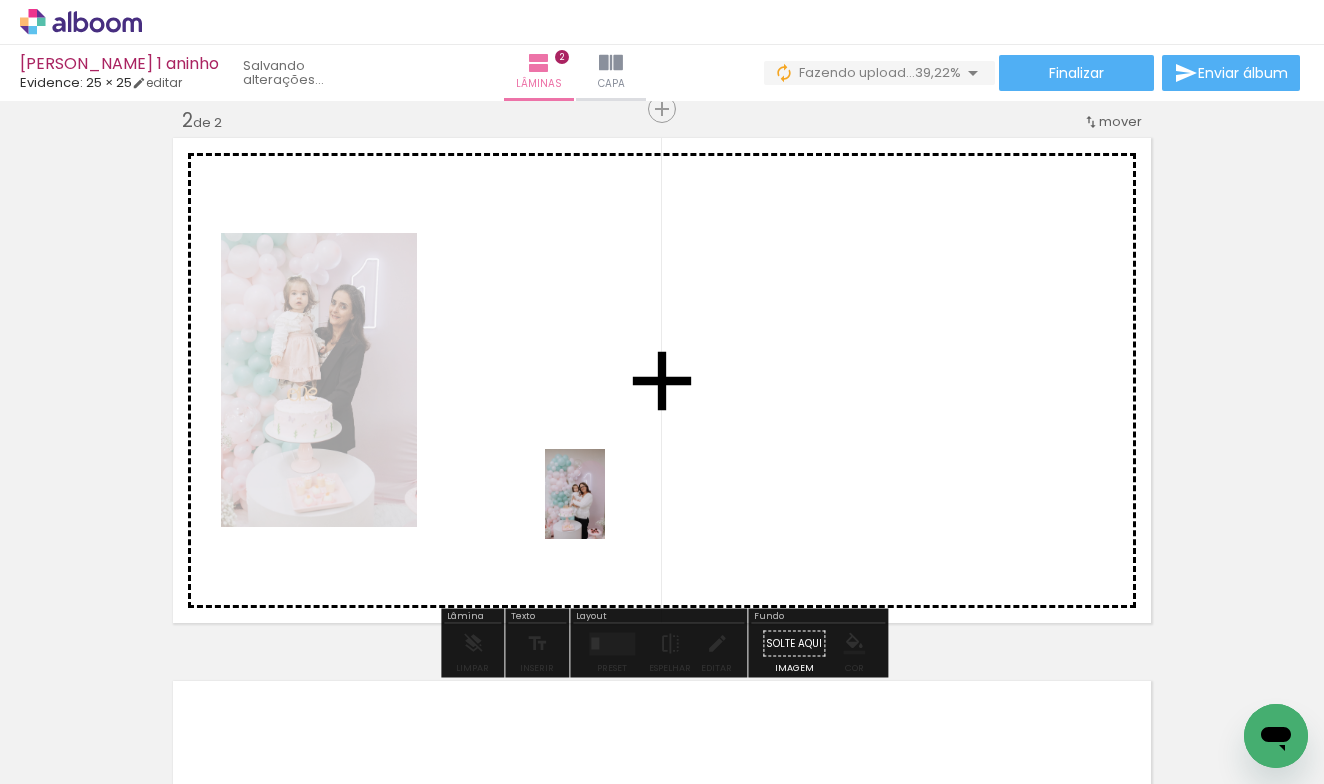 drag, startPoint x: 656, startPoint y: 721, endPoint x: 603, endPoint y: 507, distance: 220.46542 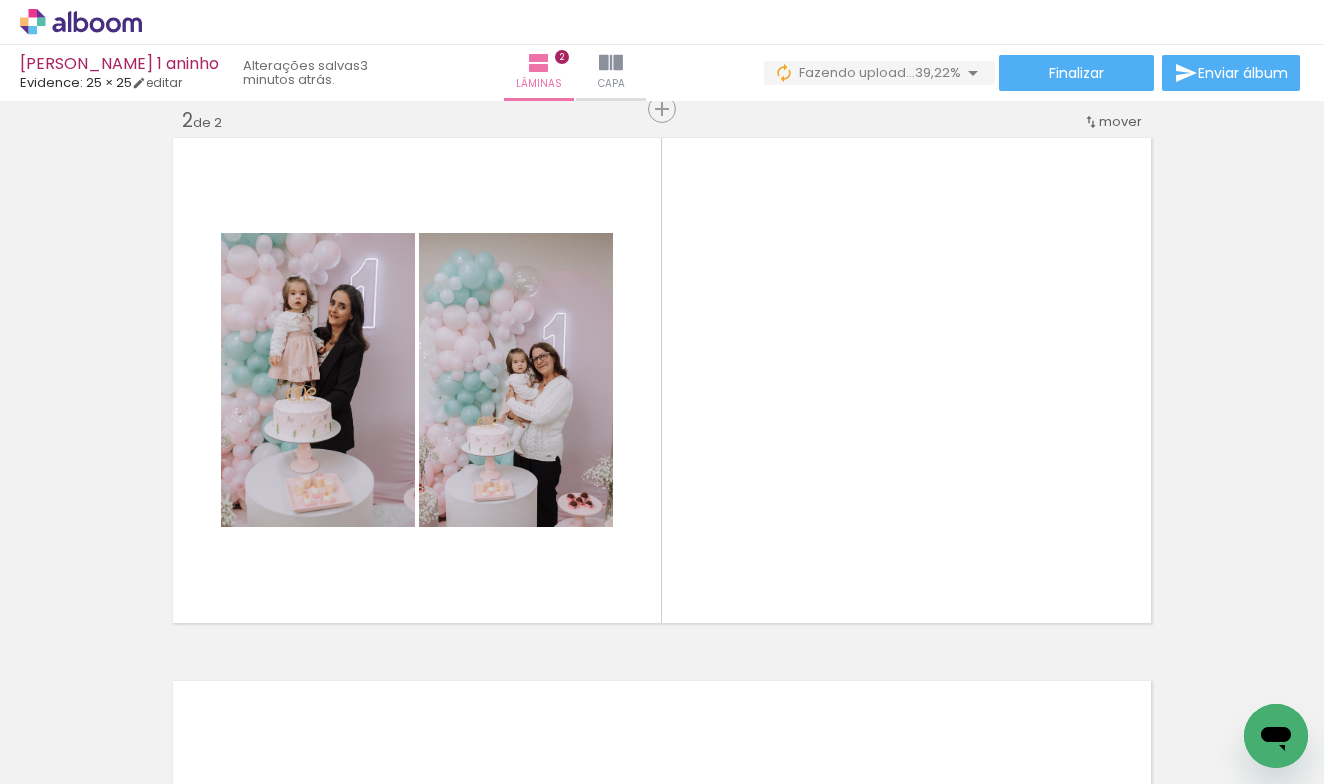 scroll, scrollTop: 0, scrollLeft: 761, axis: horizontal 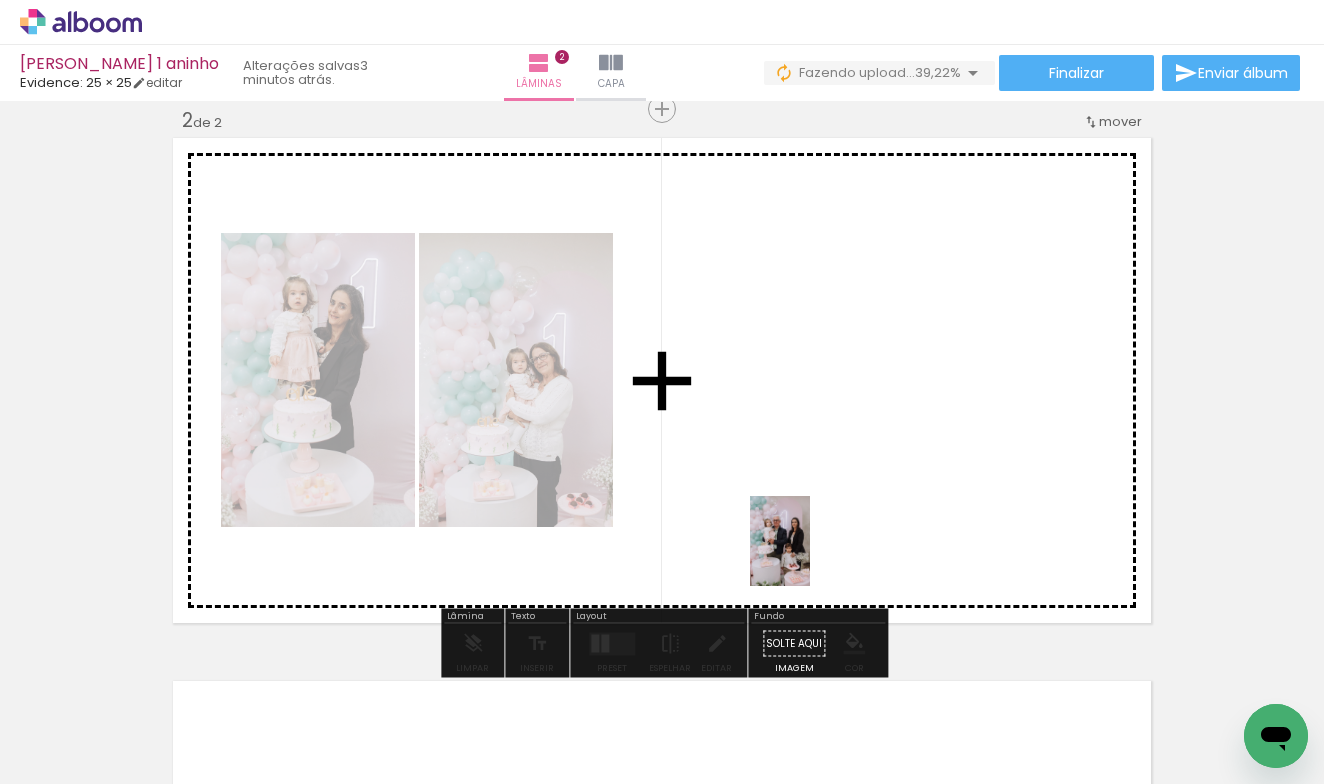 drag, startPoint x: 906, startPoint y: 725, endPoint x: 790, endPoint y: 531, distance: 226.0354 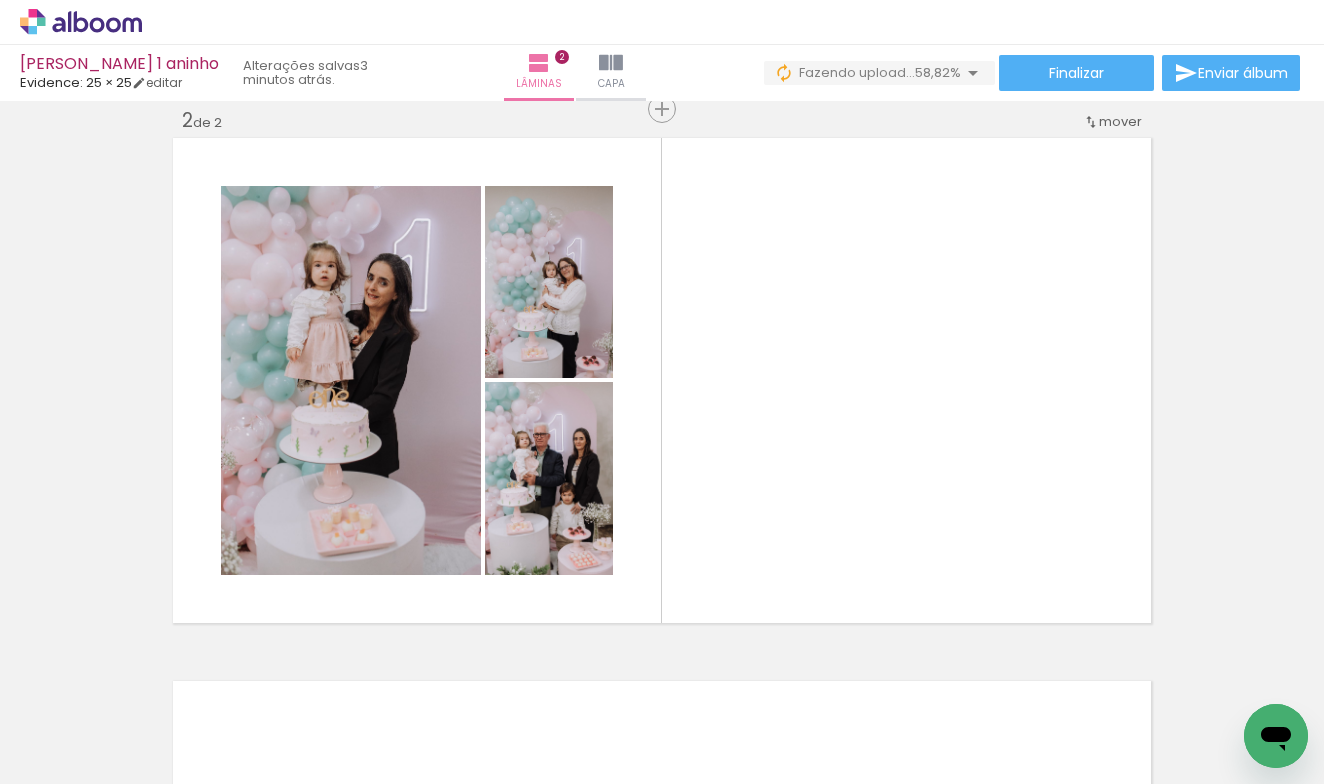 scroll, scrollTop: 0, scrollLeft: 1541, axis: horizontal 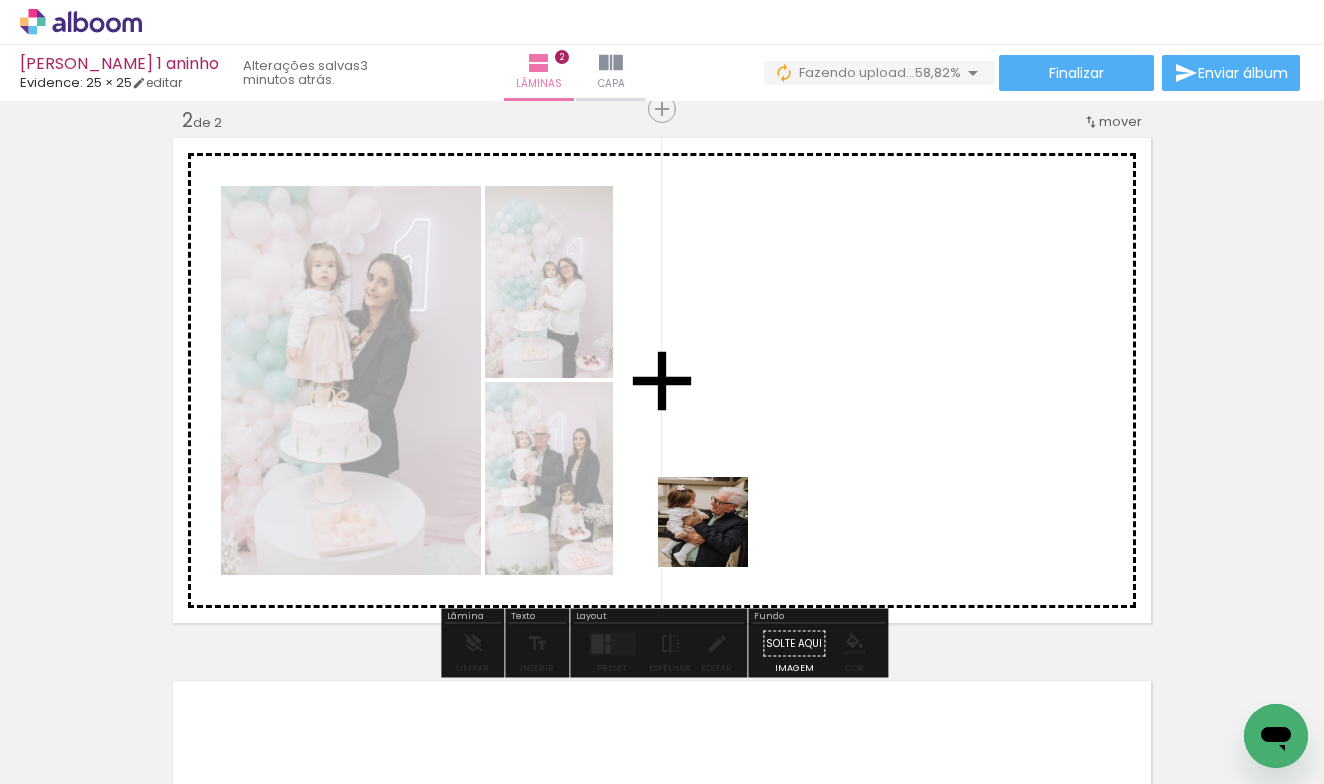 drag, startPoint x: 677, startPoint y: 725, endPoint x: 751, endPoint y: 474, distance: 261.6811 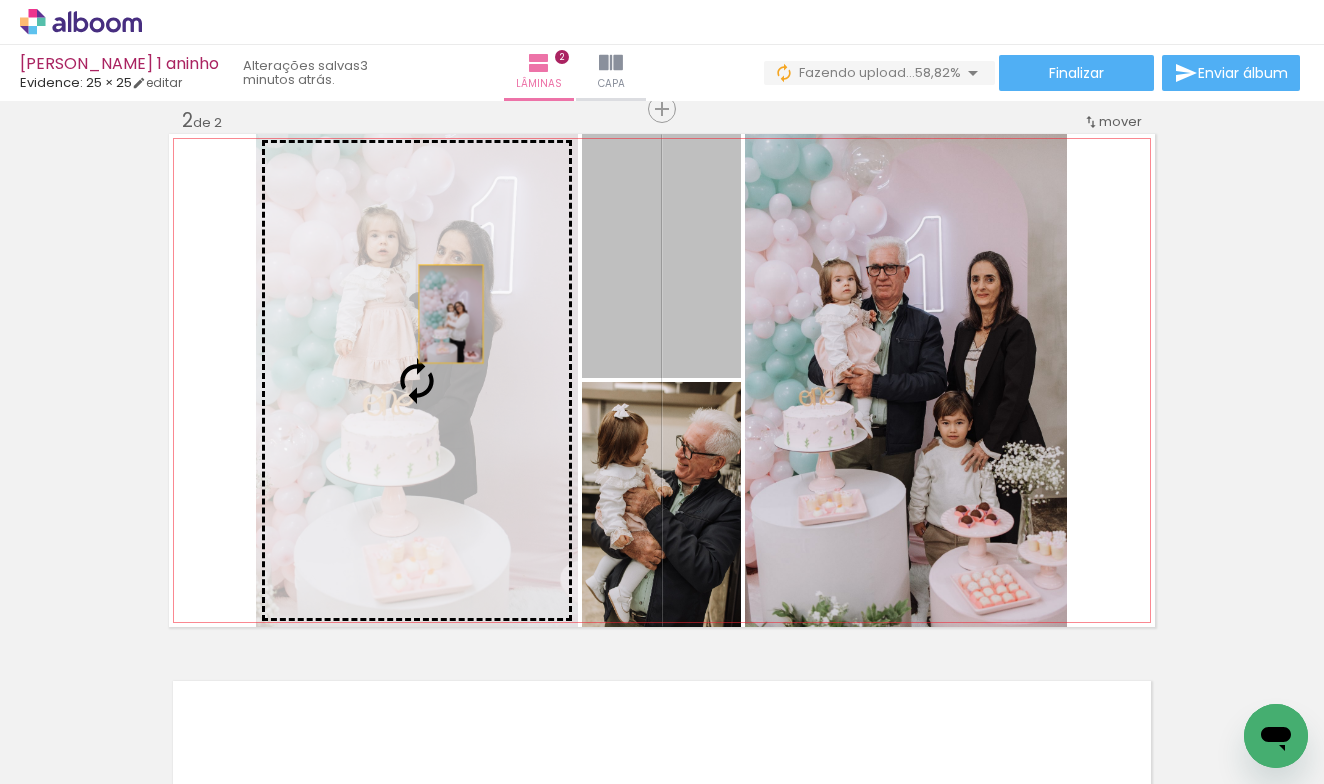 drag, startPoint x: 678, startPoint y: 283, endPoint x: 443, endPoint y: 317, distance: 237.44684 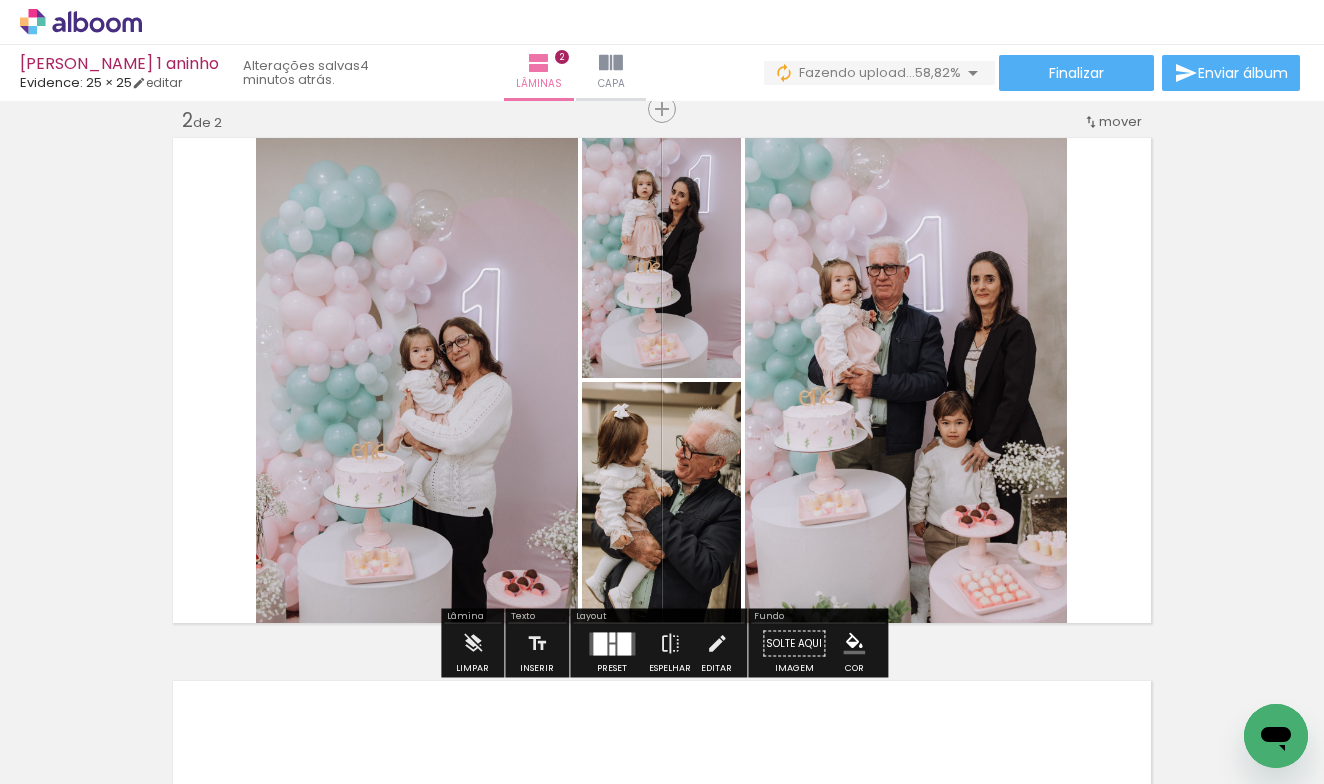 click at bounding box center [627, 716] 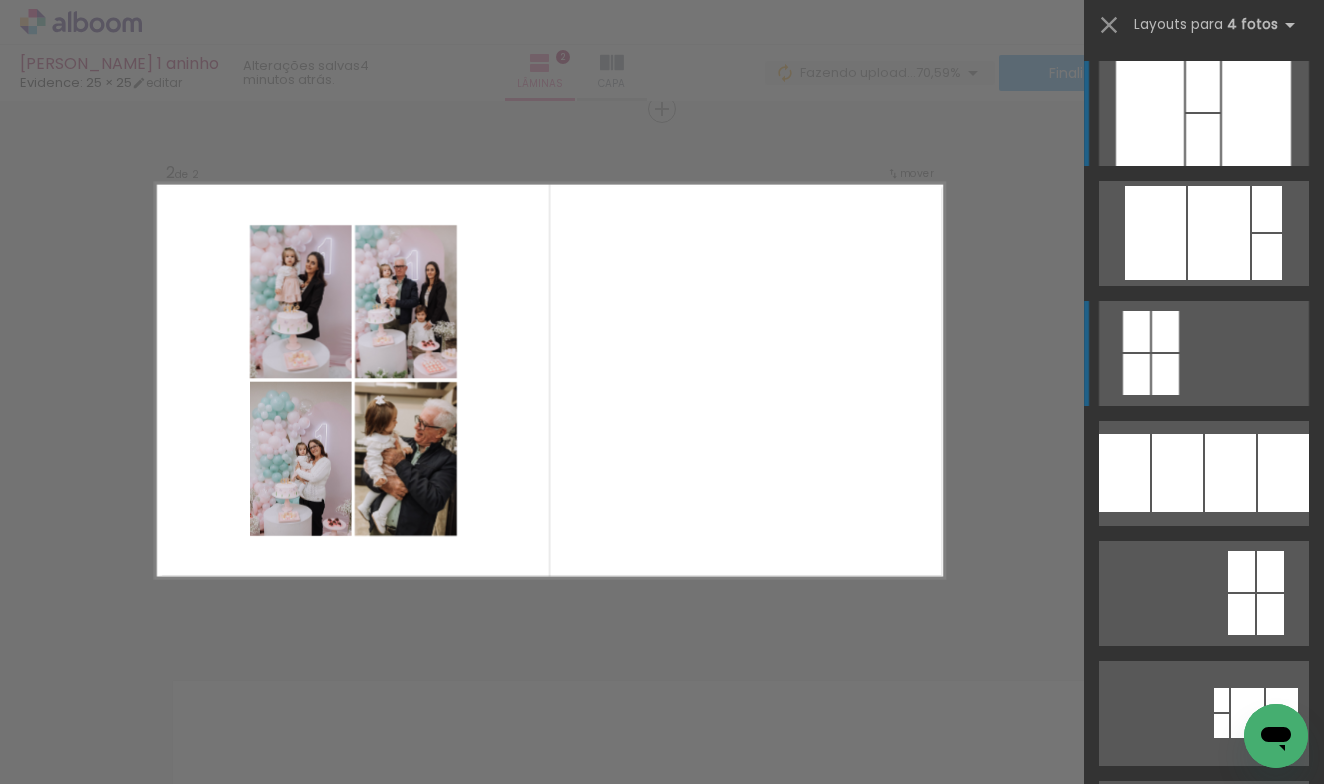scroll, scrollTop: 0, scrollLeft: 0, axis: both 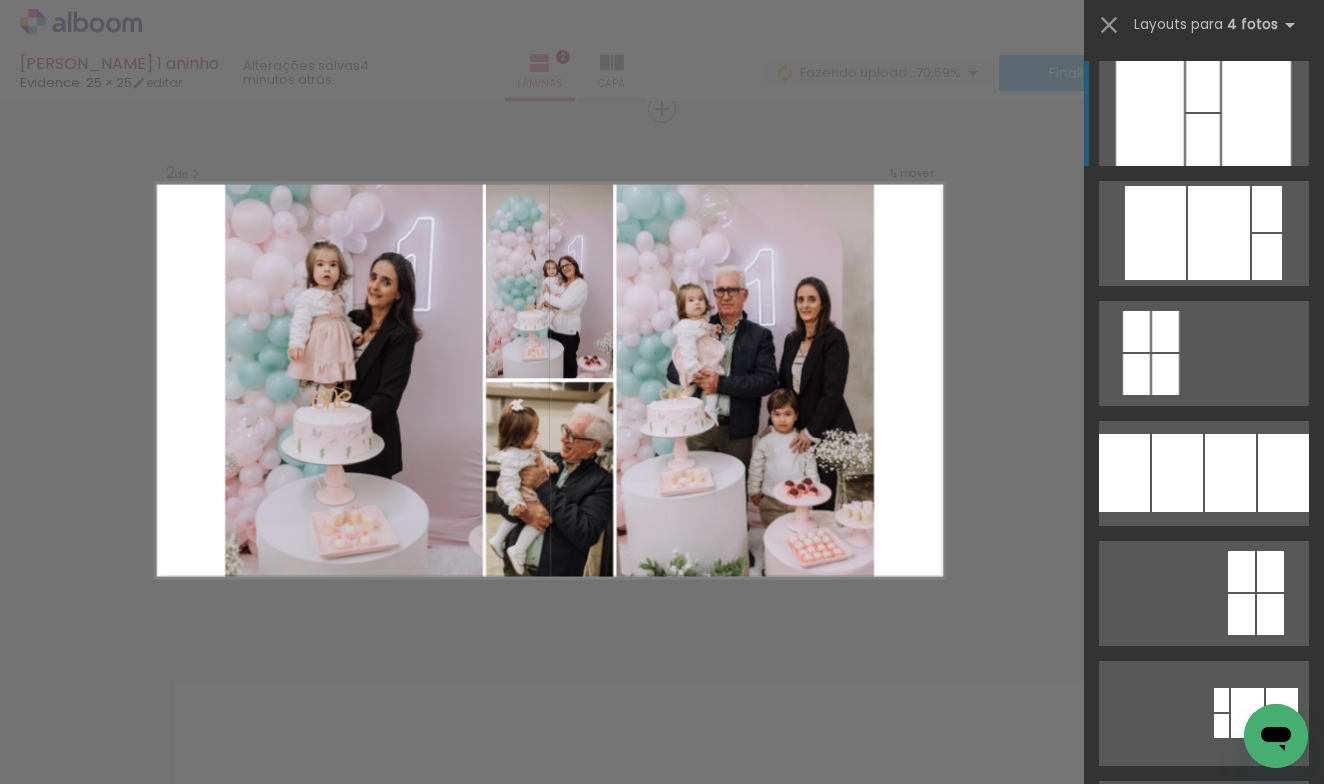 click at bounding box center [1256, 113] 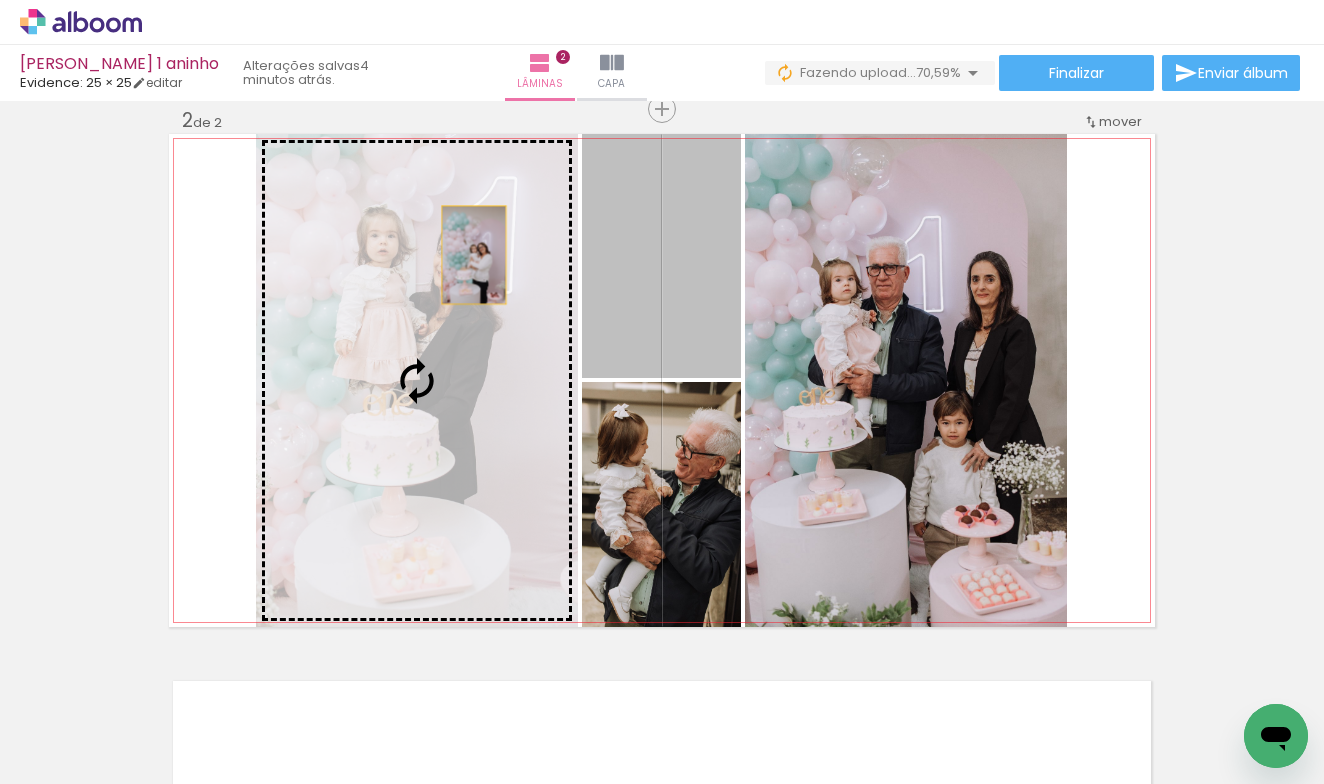 drag, startPoint x: 672, startPoint y: 254, endPoint x: 407, endPoint y: 270, distance: 265.48257 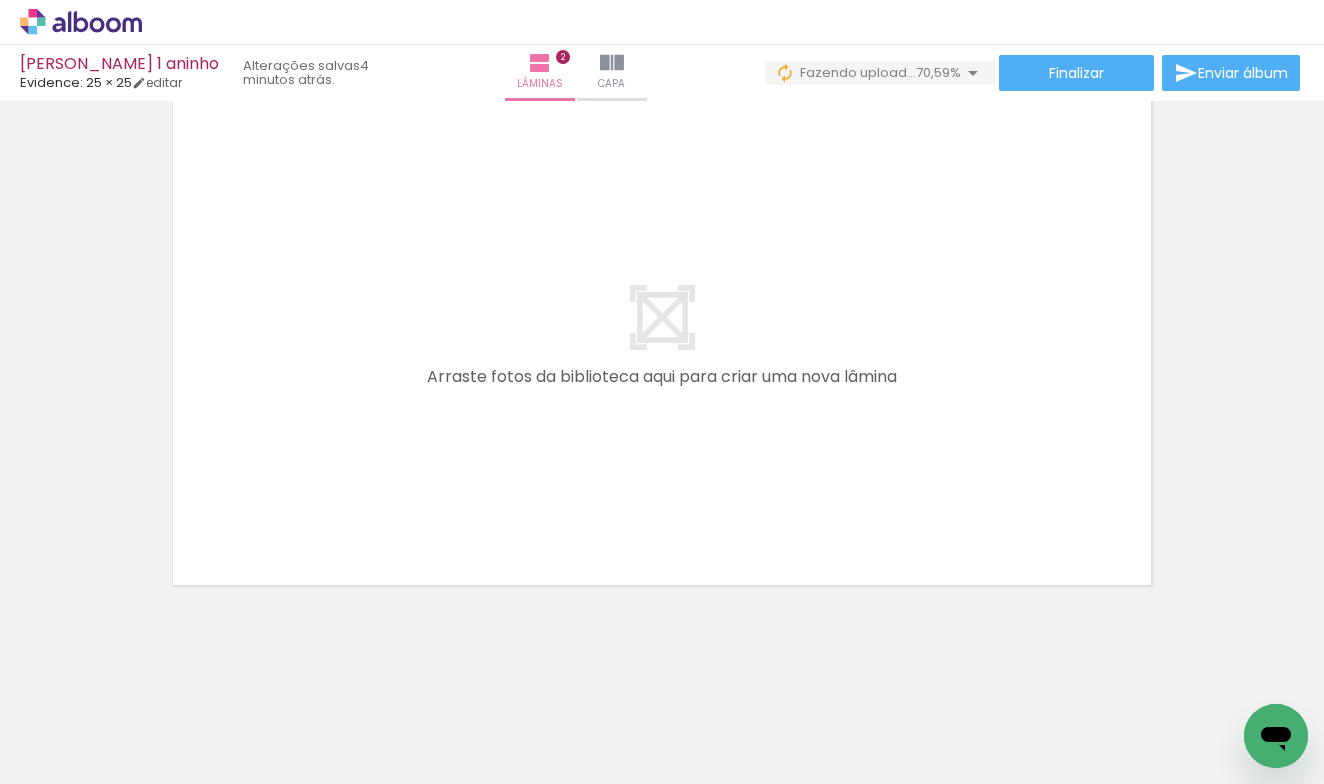 scroll, scrollTop: 1149, scrollLeft: 0, axis: vertical 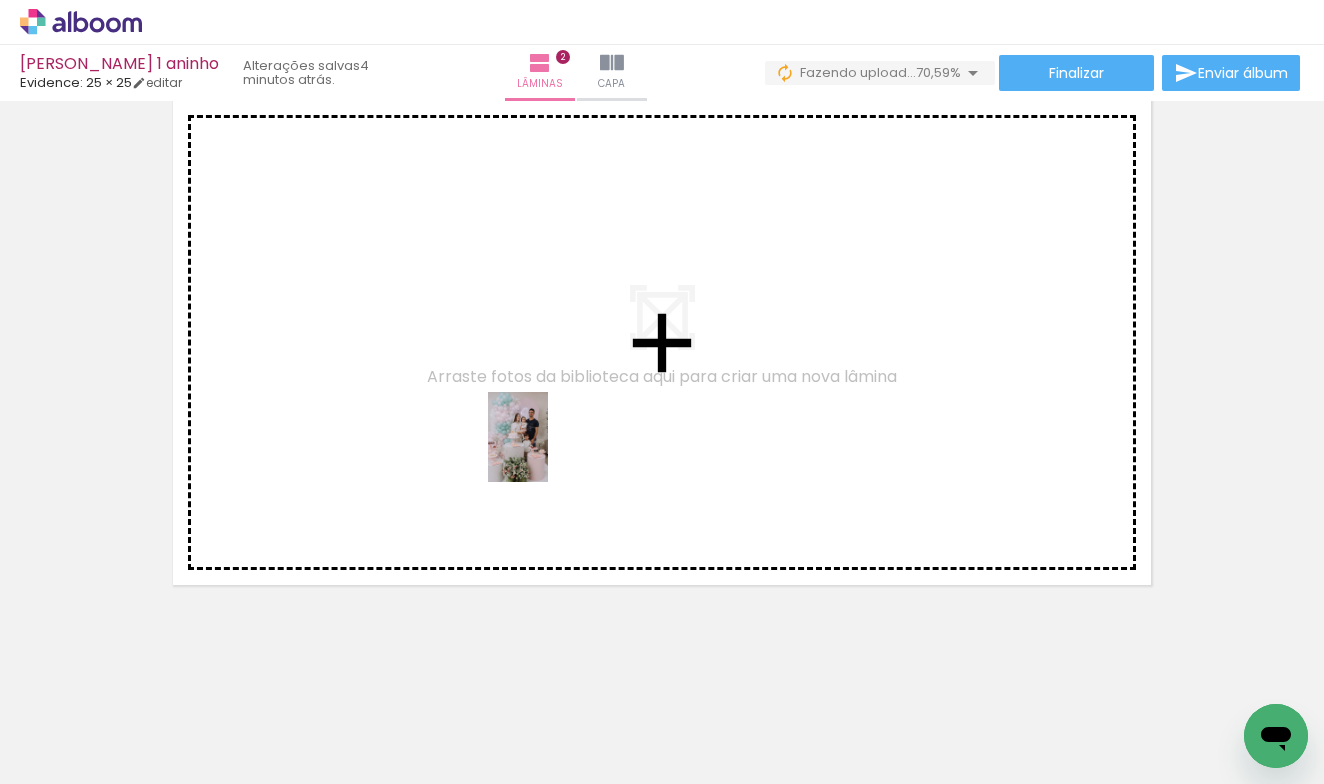 drag, startPoint x: 488, startPoint y: 708, endPoint x: 548, endPoint y: 452, distance: 262.93726 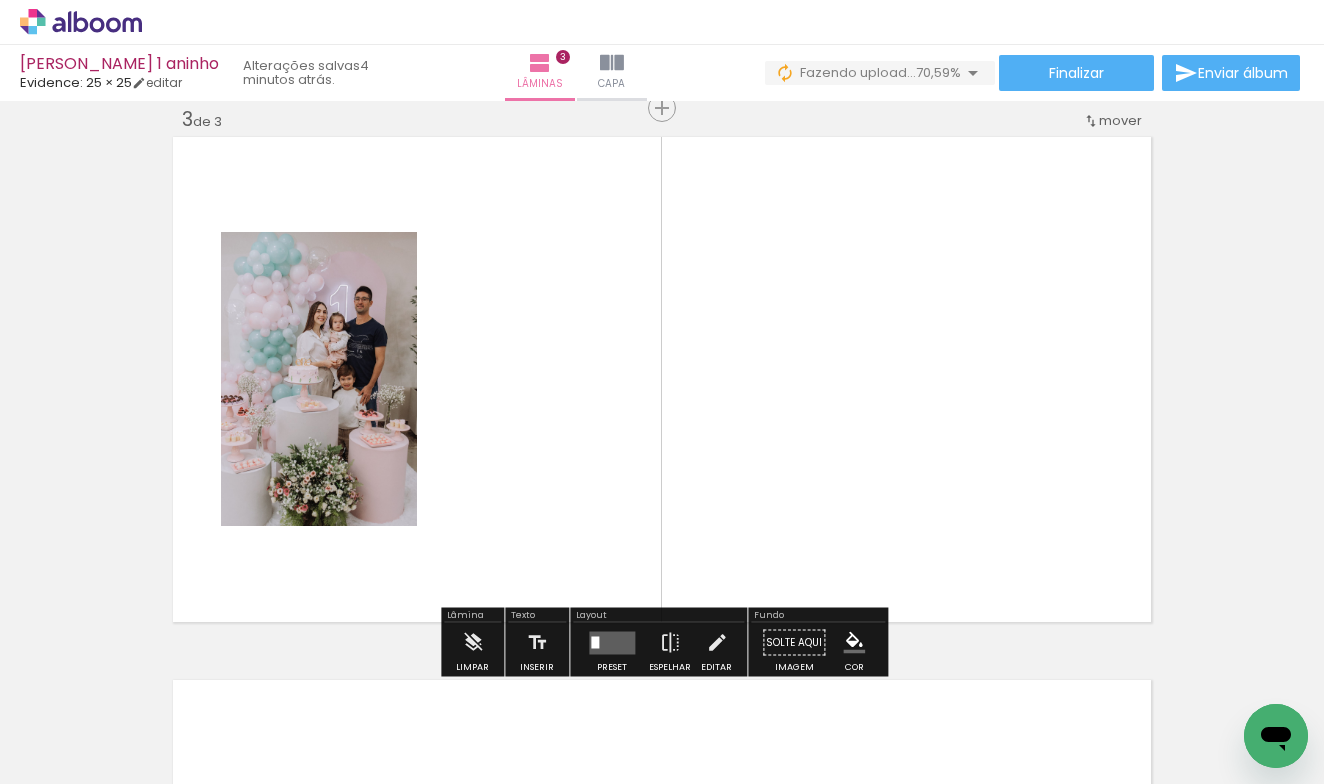 scroll, scrollTop: 1111, scrollLeft: 0, axis: vertical 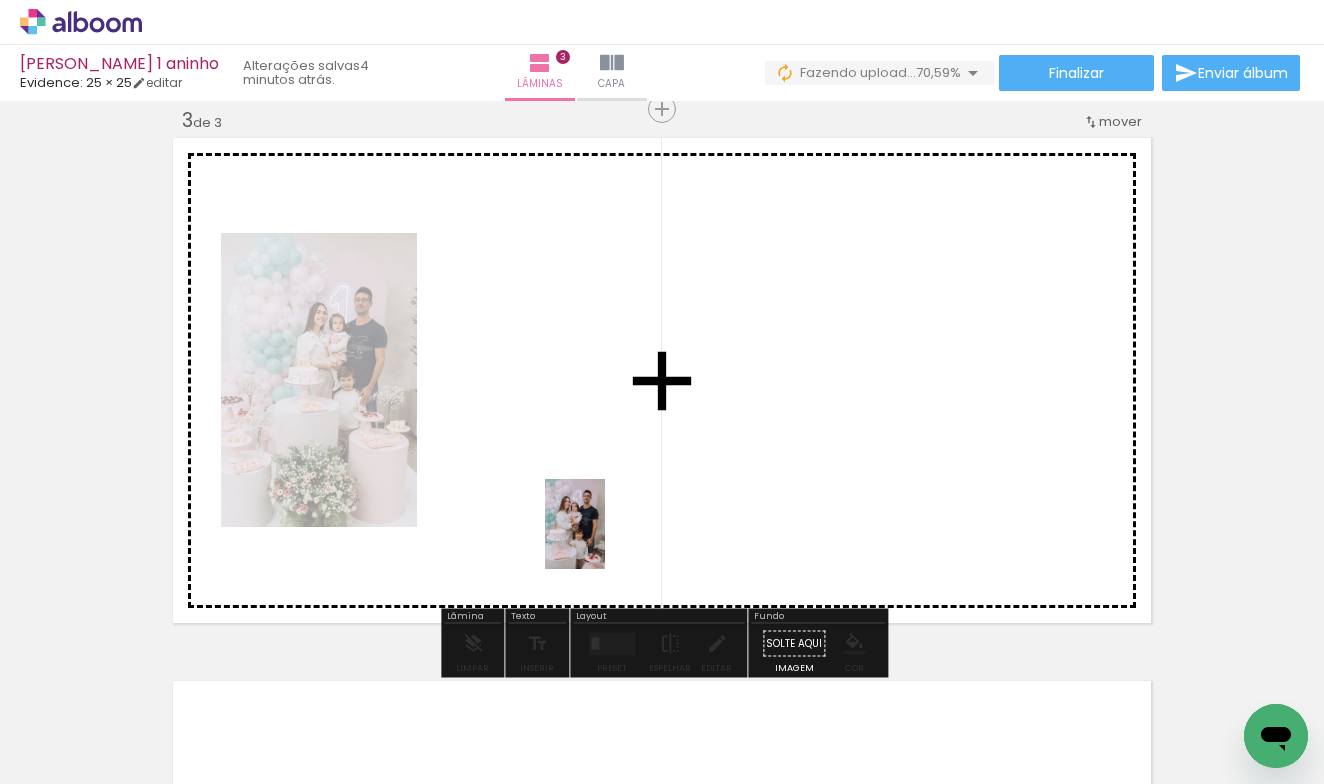 drag, startPoint x: 604, startPoint y: 707, endPoint x: 605, endPoint y: 521, distance: 186.00269 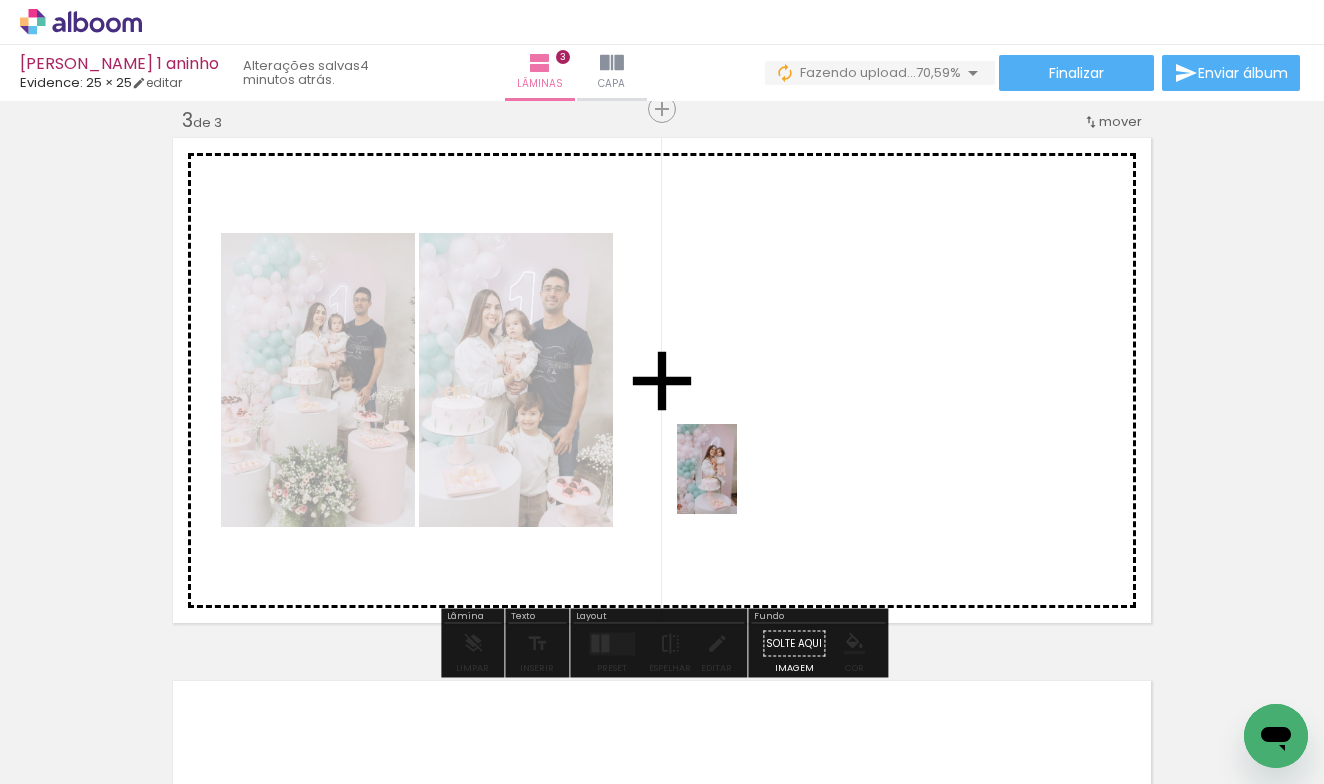 drag, startPoint x: 712, startPoint y: 722, endPoint x: 739, endPoint y: 482, distance: 241.51398 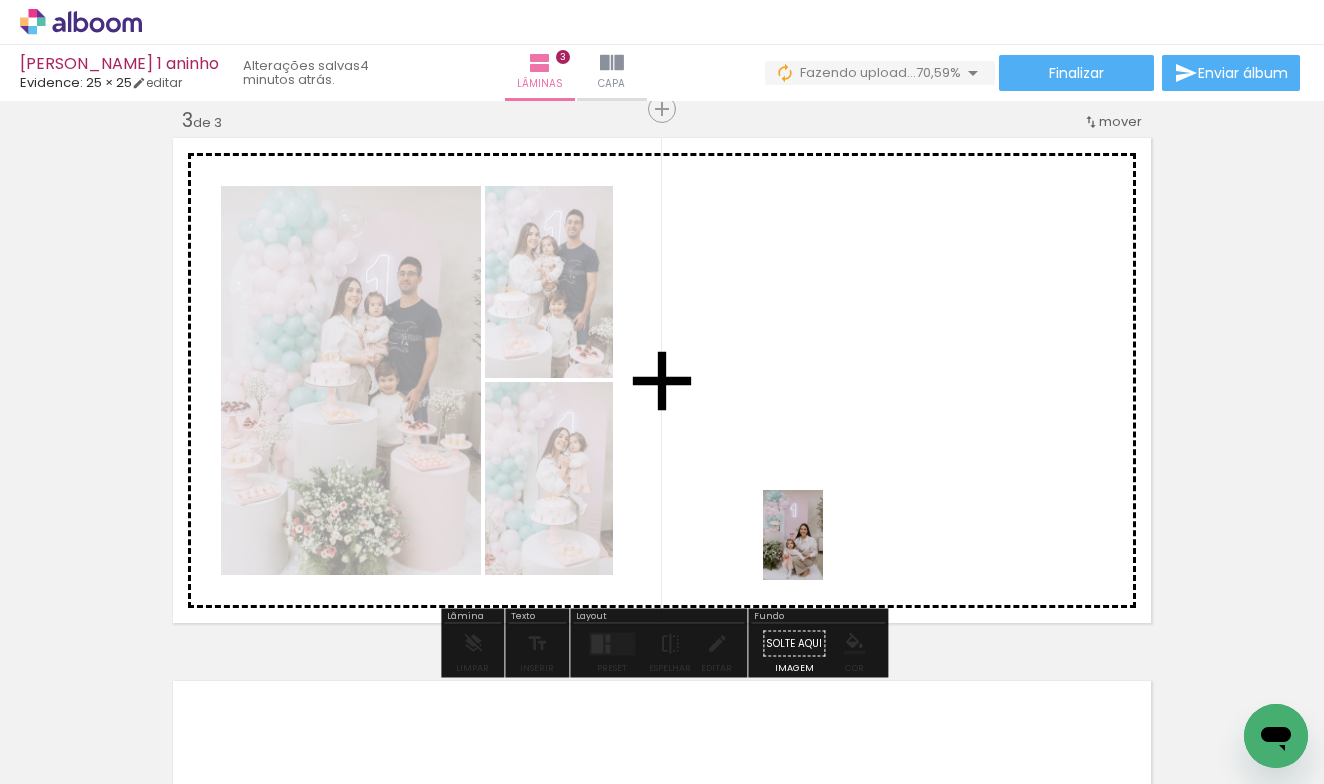 drag, startPoint x: 825, startPoint y: 724, endPoint x: 823, endPoint y: 548, distance: 176.01137 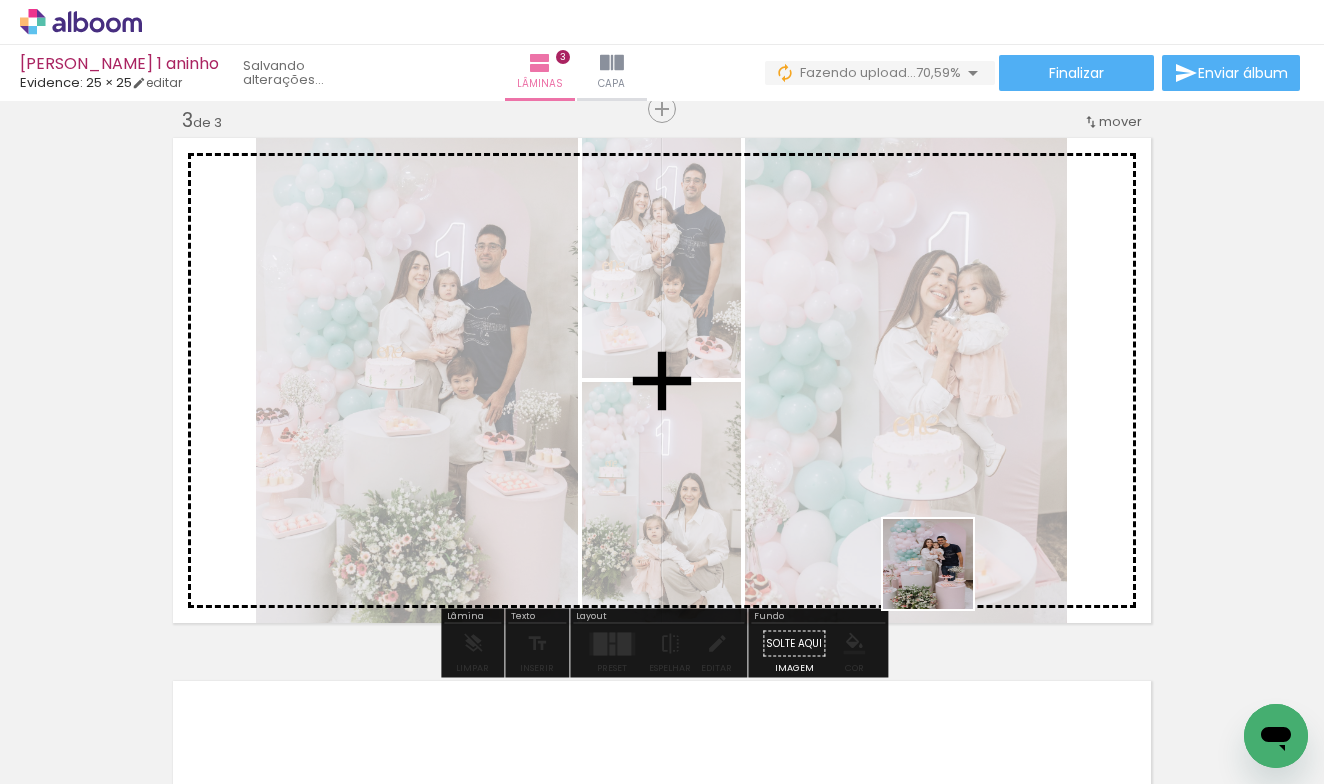drag, startPoint x: 943, startPoint y: 736, endPoint x: 945, endPoint y: 536, distance: 200.01 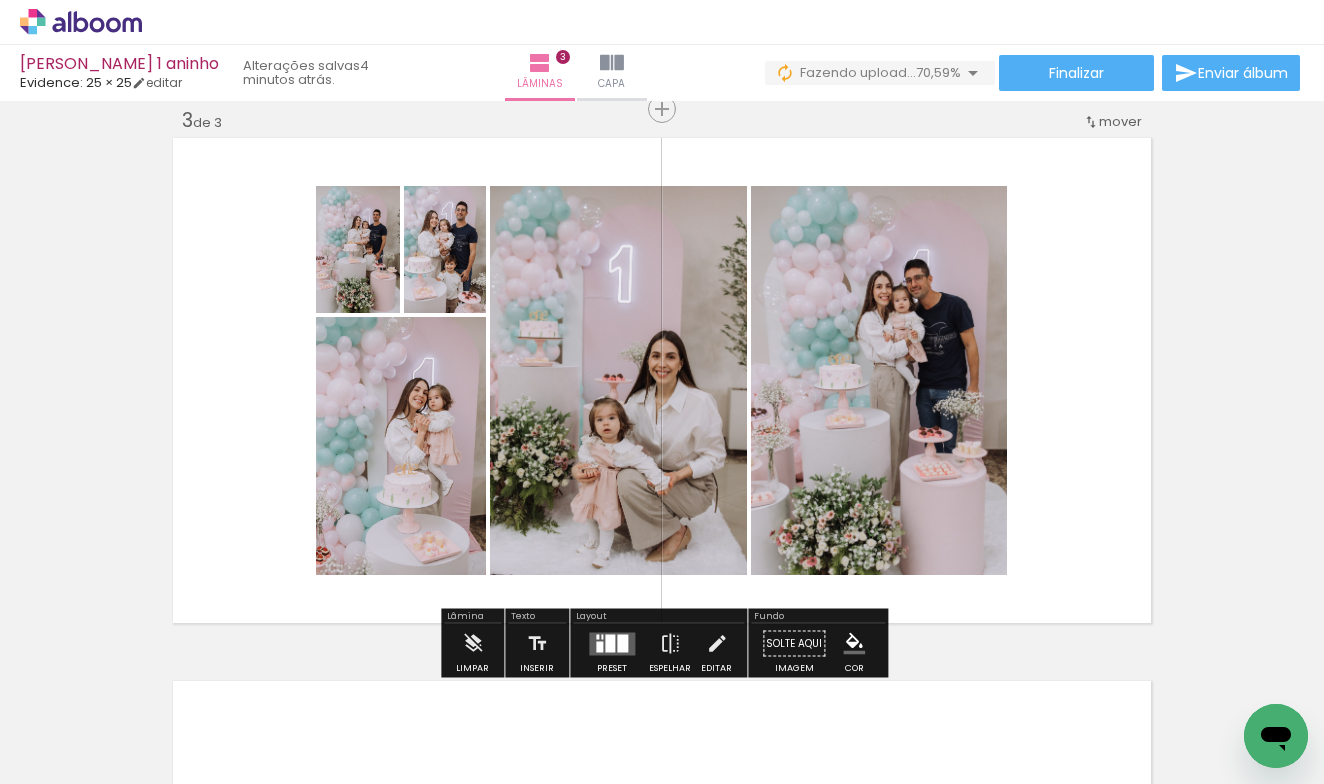 click at bounding box center (622, 643) 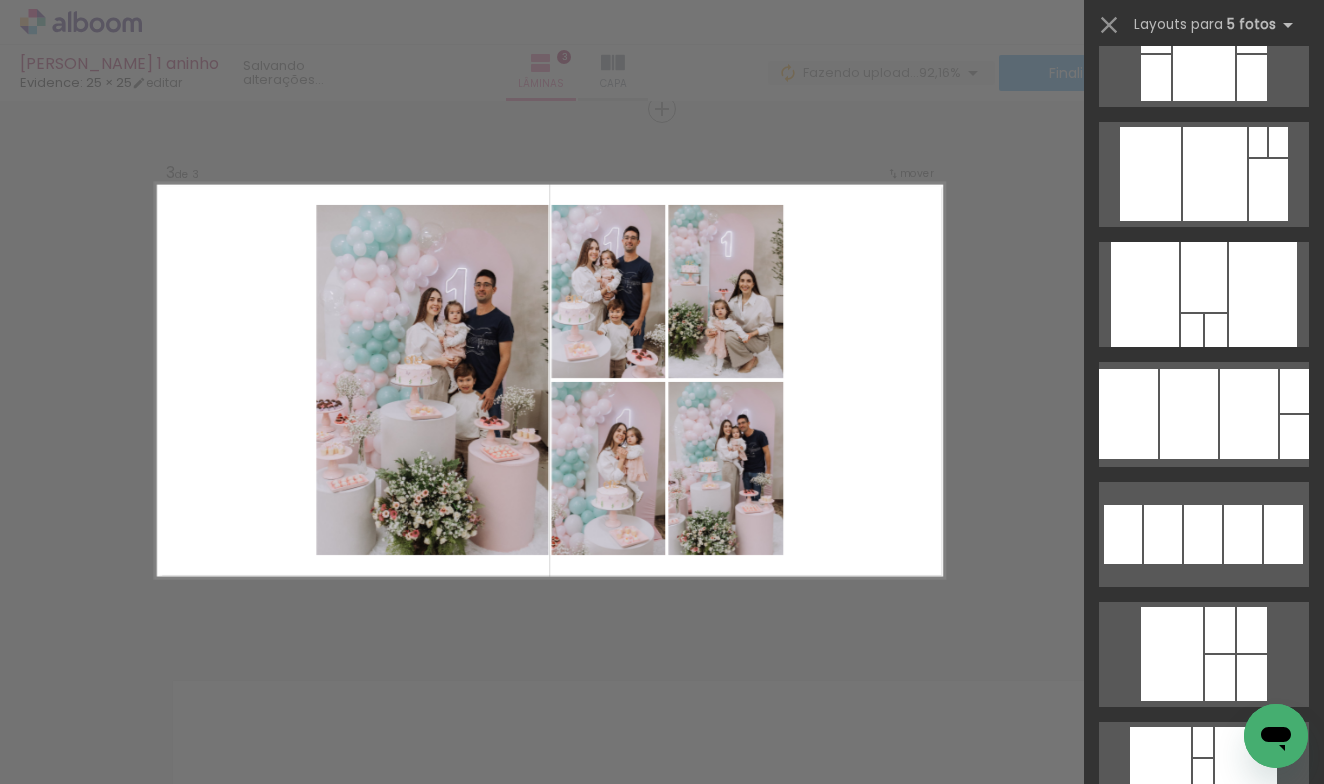 scroll, scrollTop: 582, scrollLeft: 0, axis: vertical 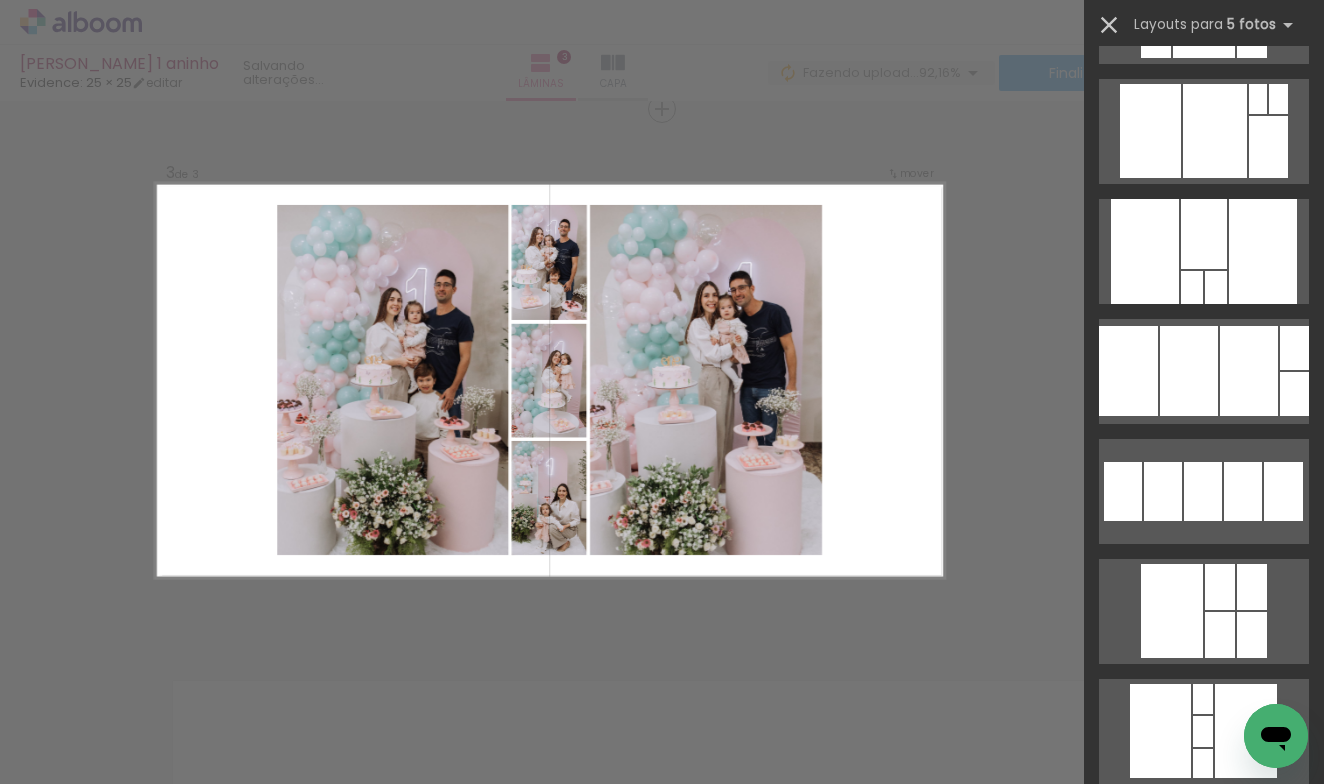 click at bounding box center (1109, 25) 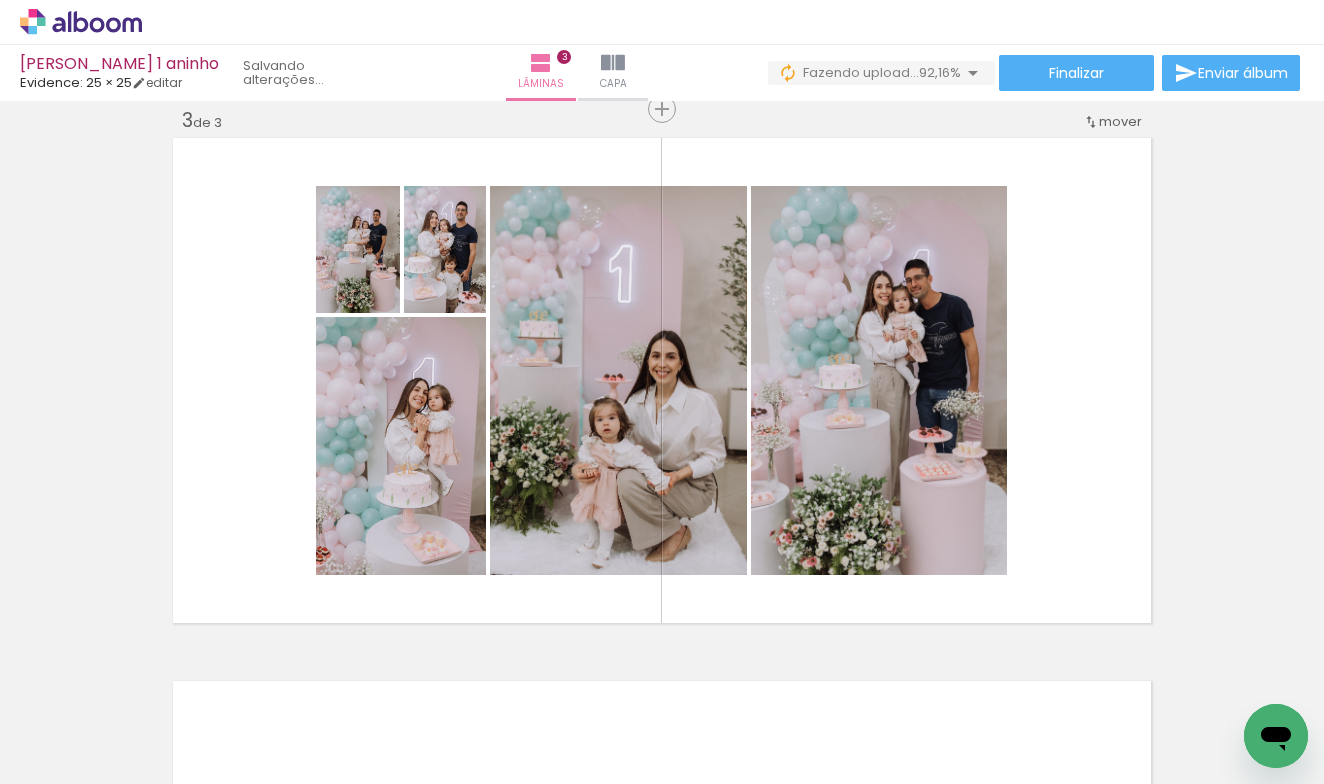 scroll, scrollTop: 0, scrollLeft: 1687, axis: horizontal 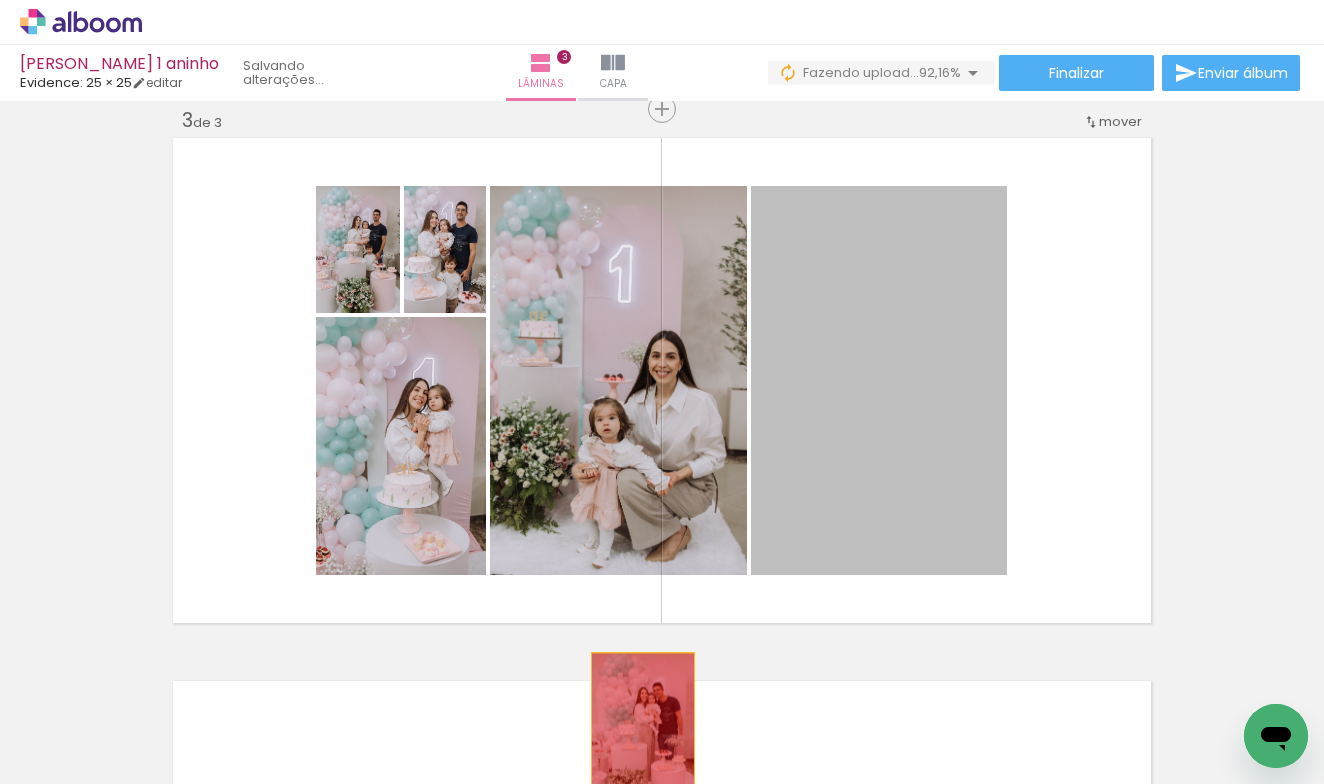 drag, startPoint x: 899, startPoint y: 394, endPoint x: 642, endPoint y: 735, distance: 427.00116 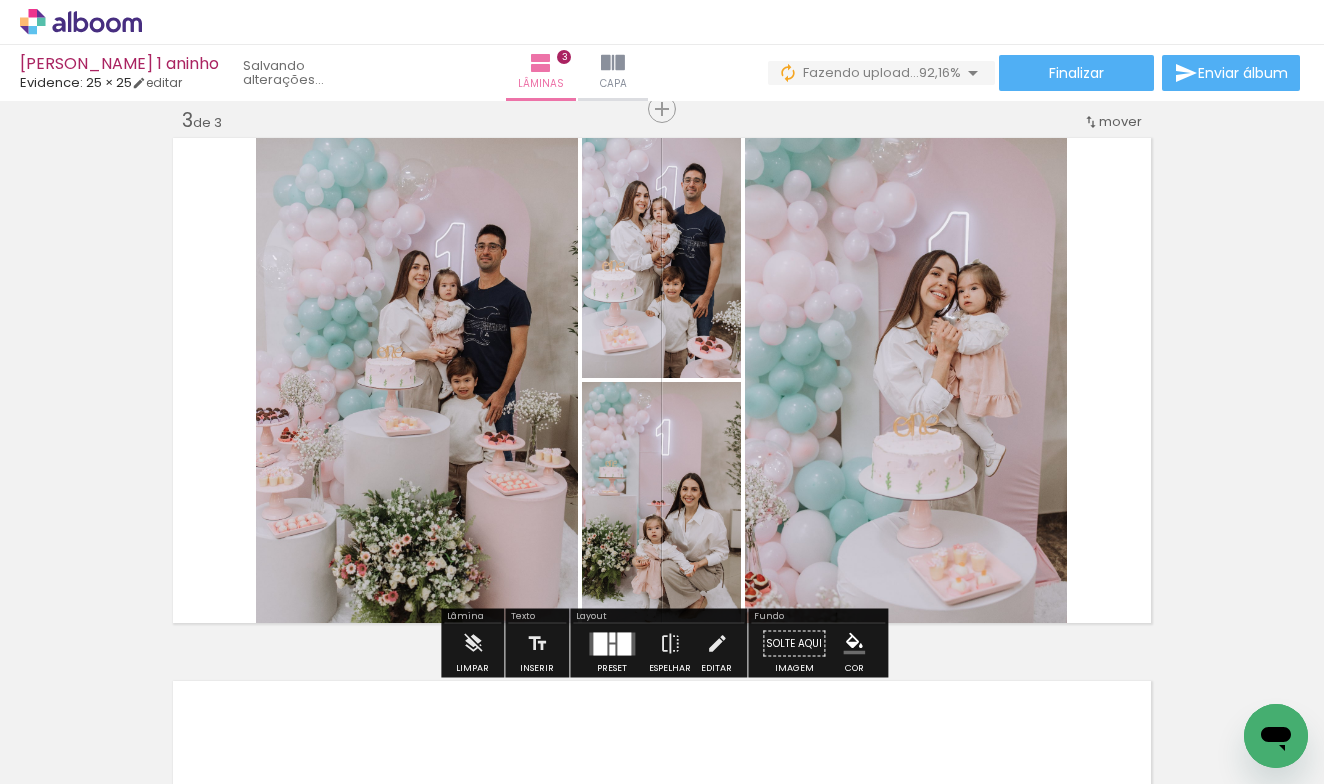 click at bounding box center [612, 644] 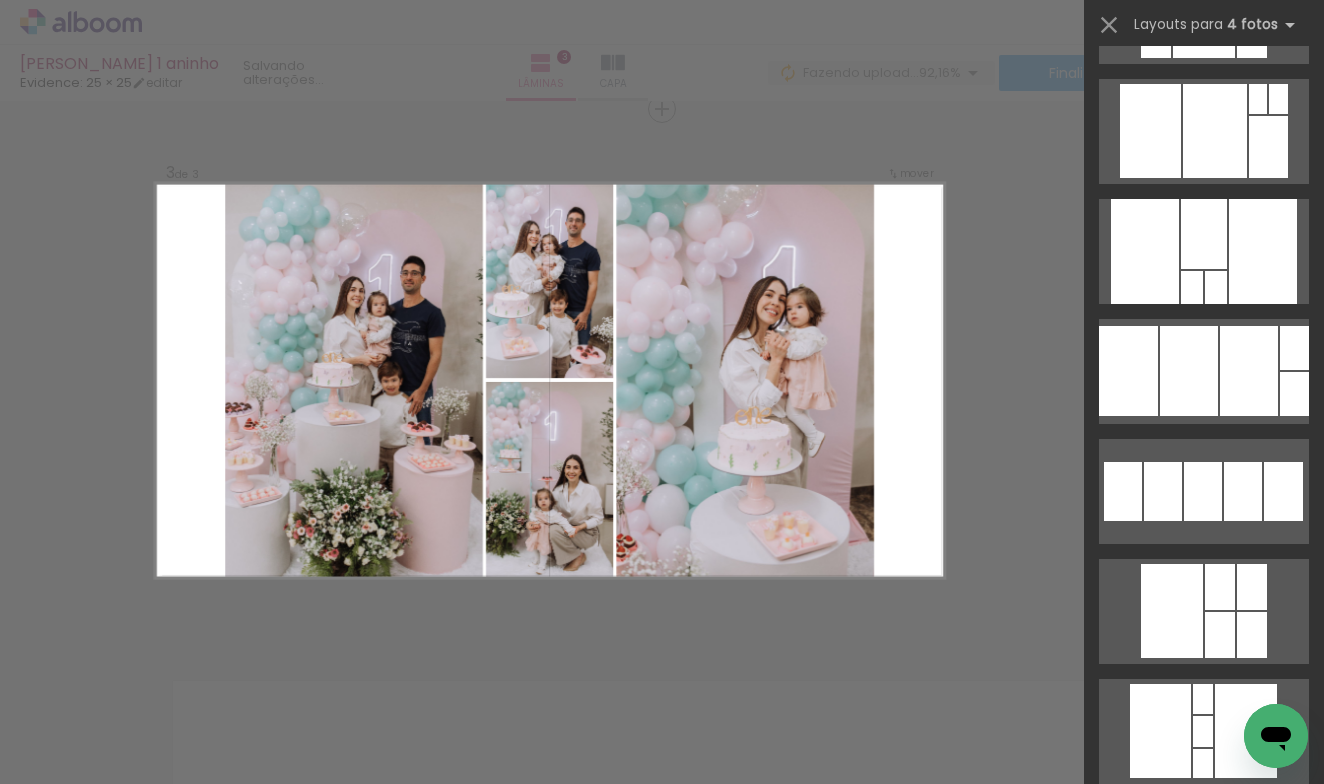scroll, scrollTop: 0, scrollLeft: 0, axis: both 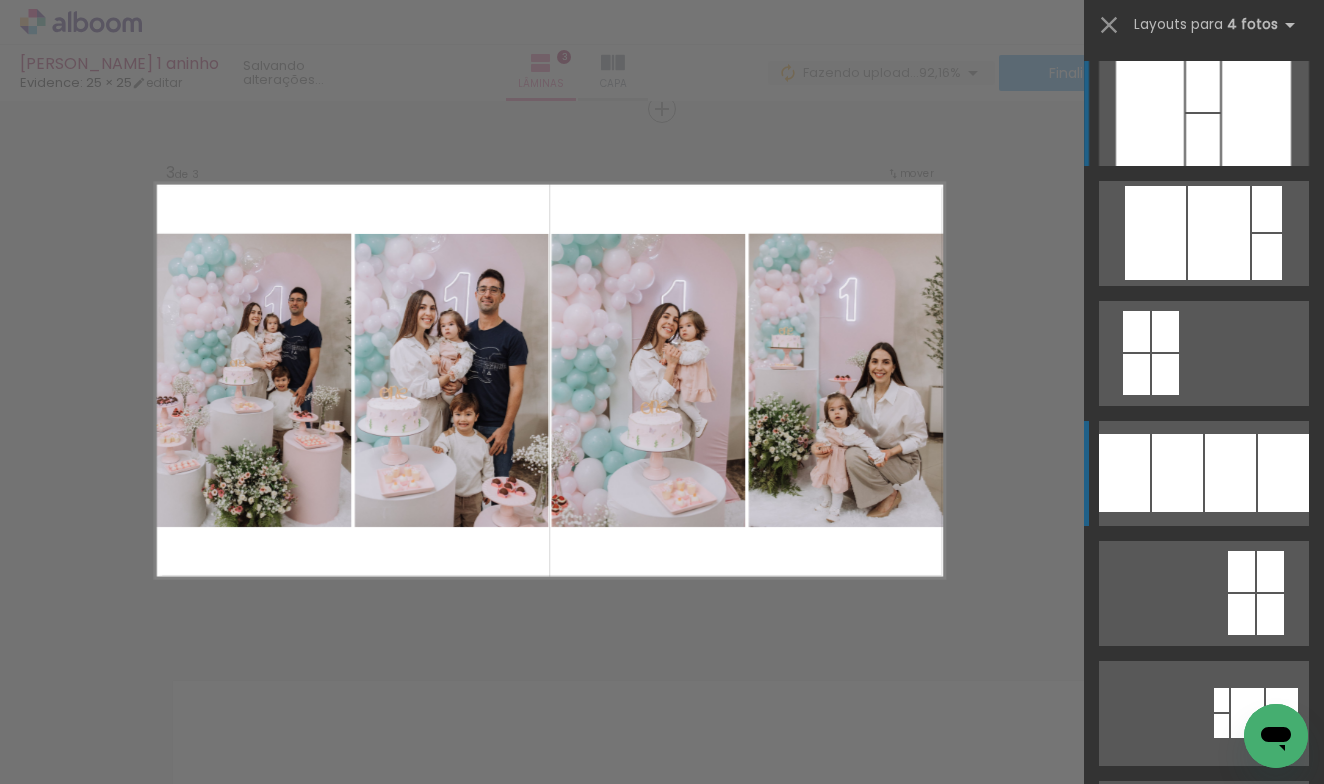 click at bounding box center (1203, 140) 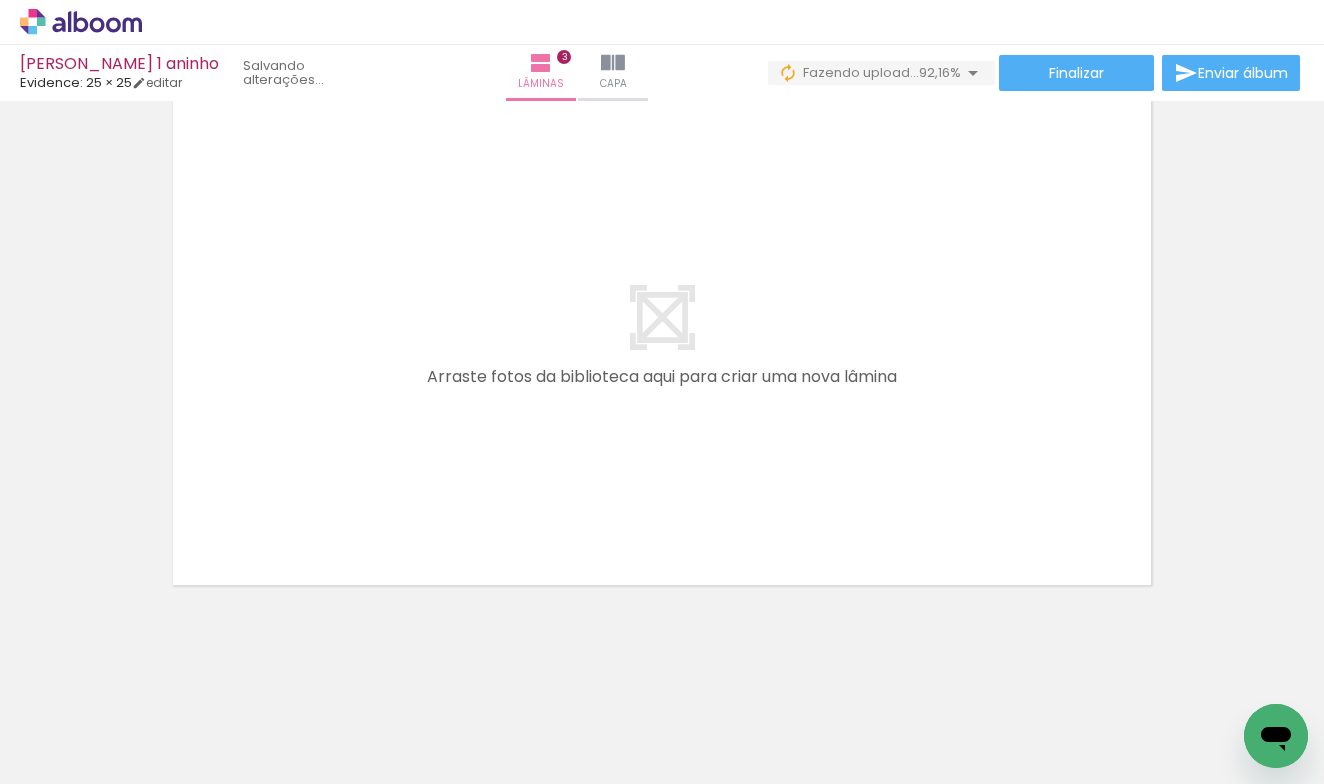 scroll, scrollTop: 1692, scrollLeft: 0, axis: vertical 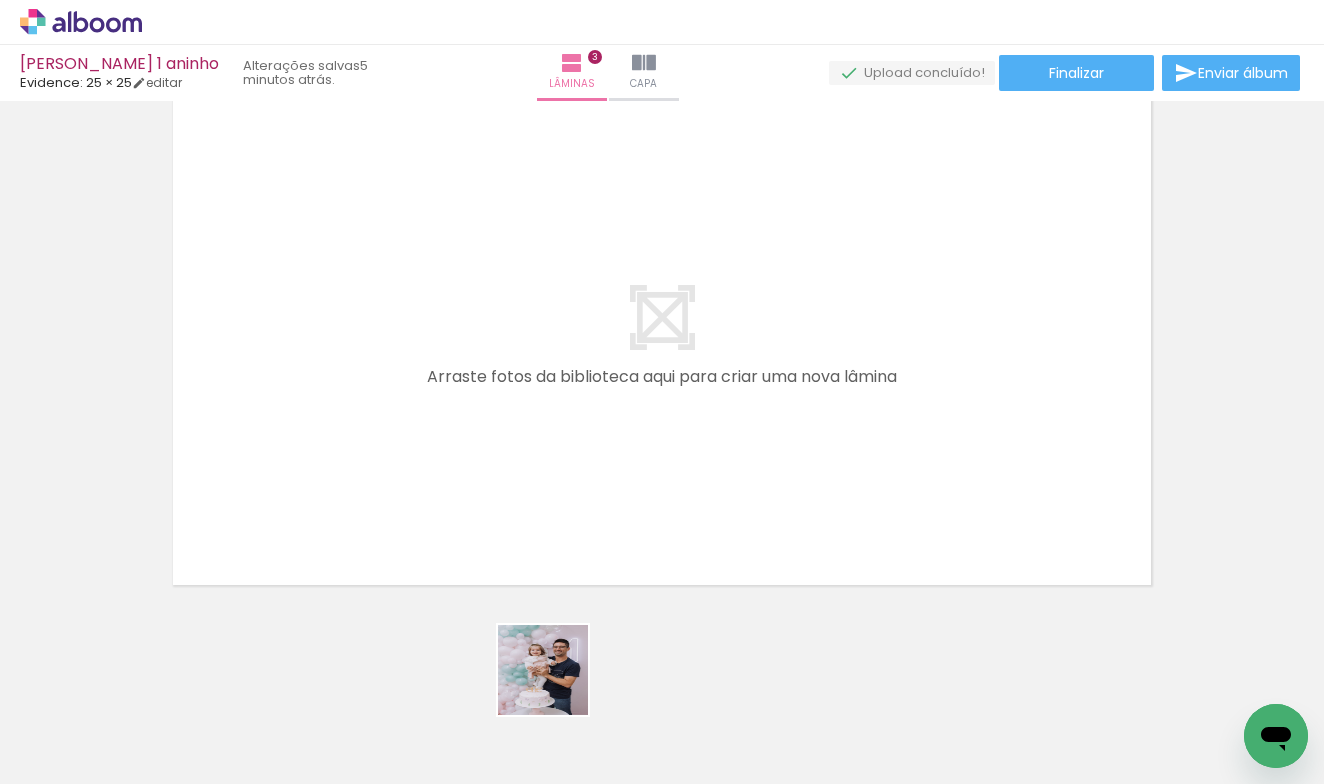 drag, startPoint x: 558, startPoint y: 698, endPoint x: 573, endPoint y: 508, distance: 190.59119 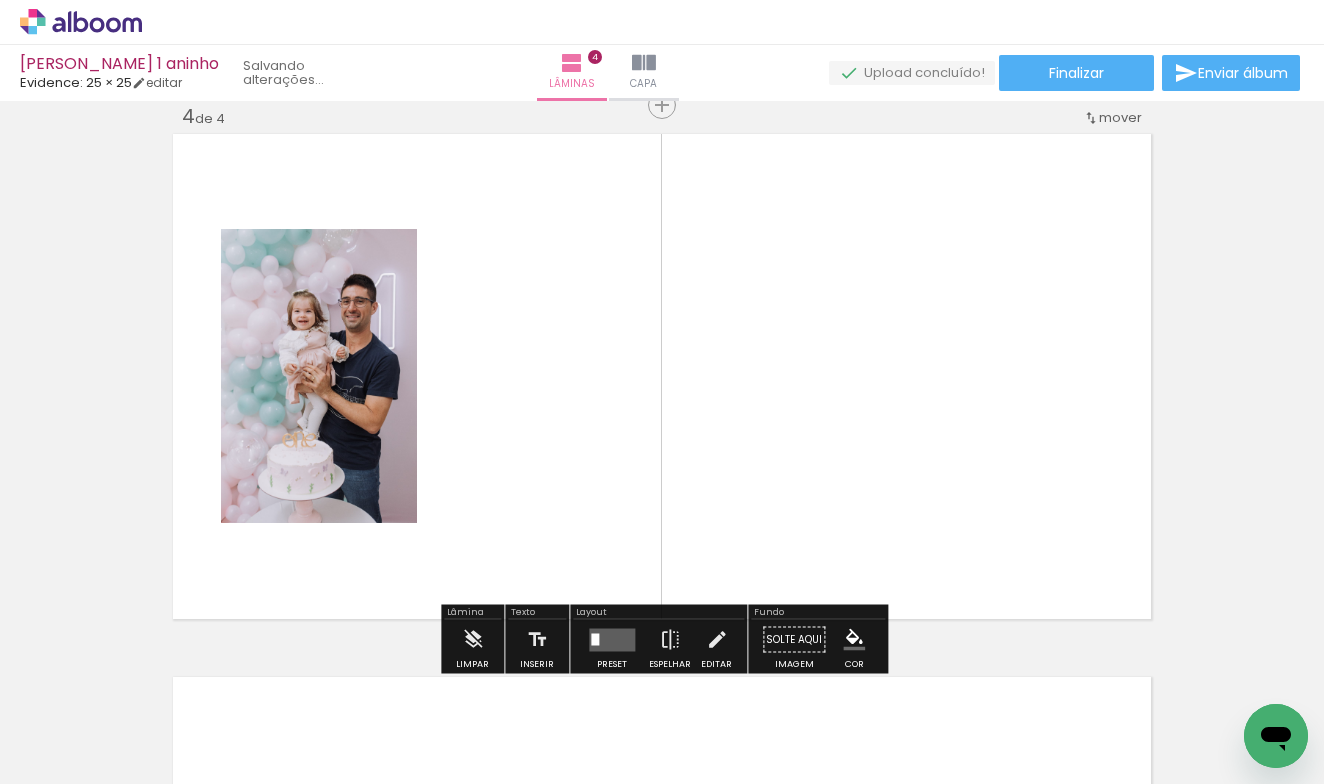 scroll, scrollTop: 1654, scrollLeft: 0, axis: vertical 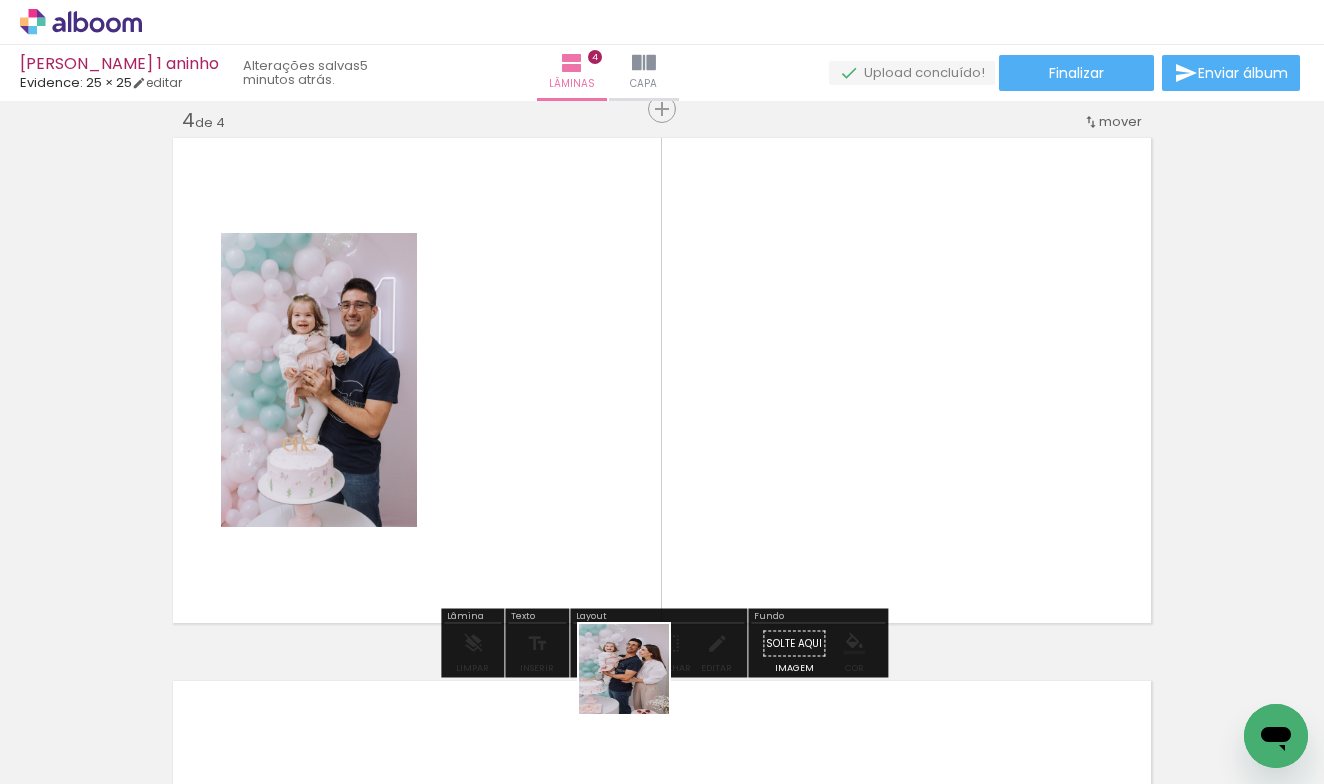 drag, startPoint x: 639, startPoint y: 714, endPoint x: 639, endPoint y: 517, distance: 197 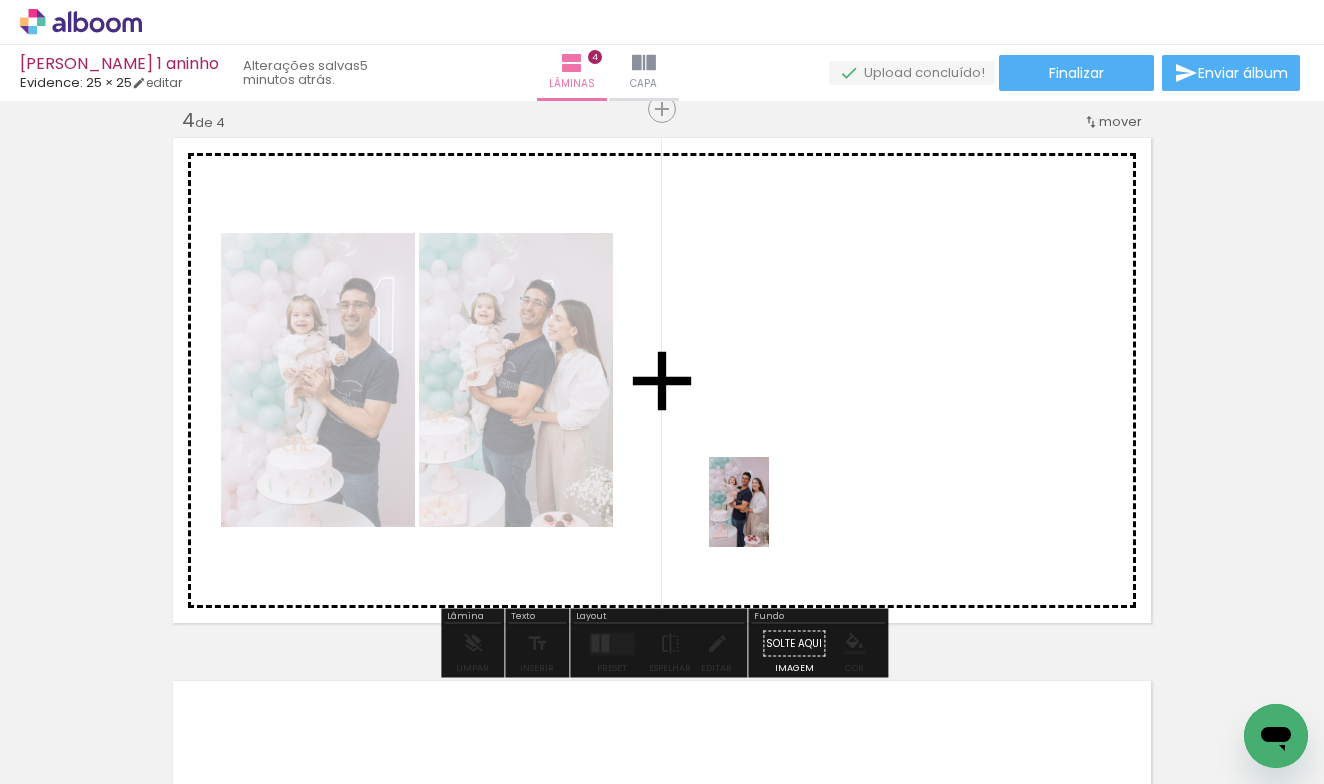 drag, startPoint x: 769, startPoint y: 721, endPoint x: 769, endPoint y: 517, distance: 204 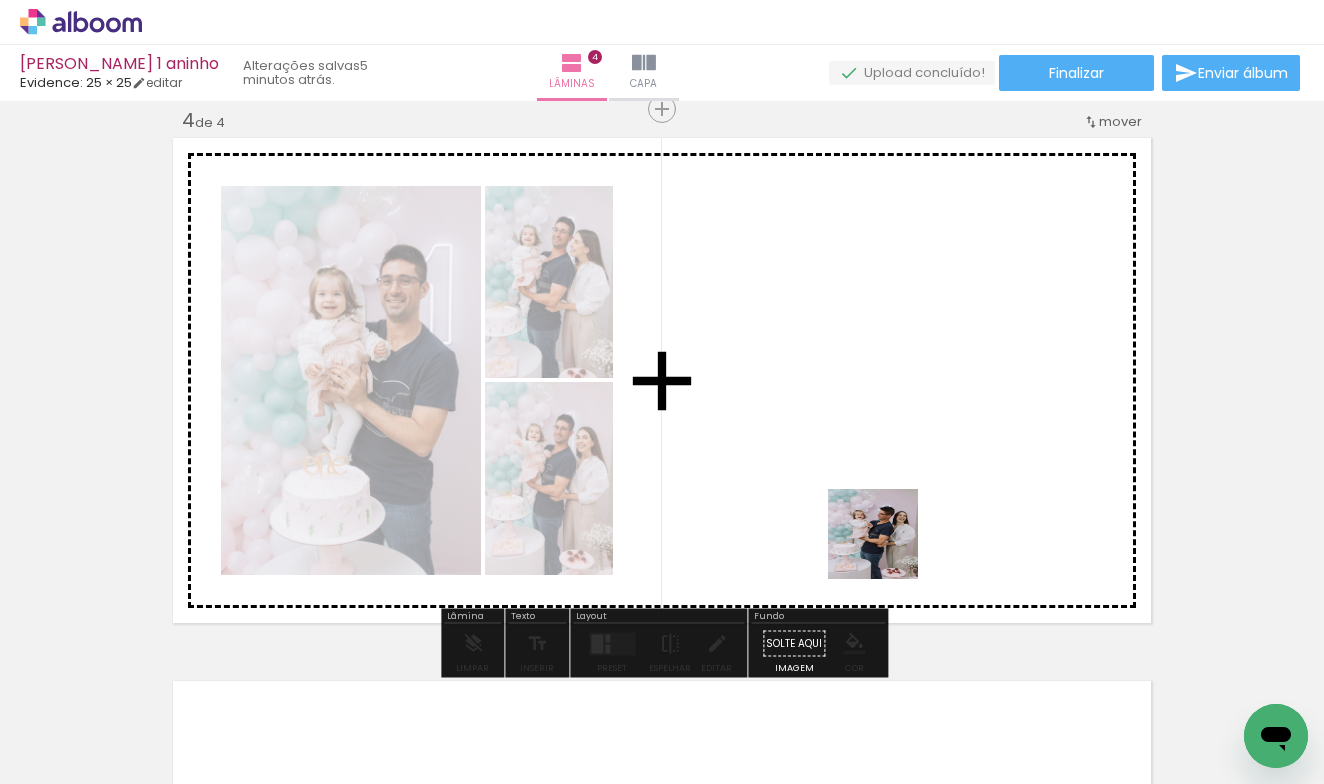 drag, startPoint x: 888, startPoint y: 722, endPoint x: 885, endPoint y: 542, distance: 180.025 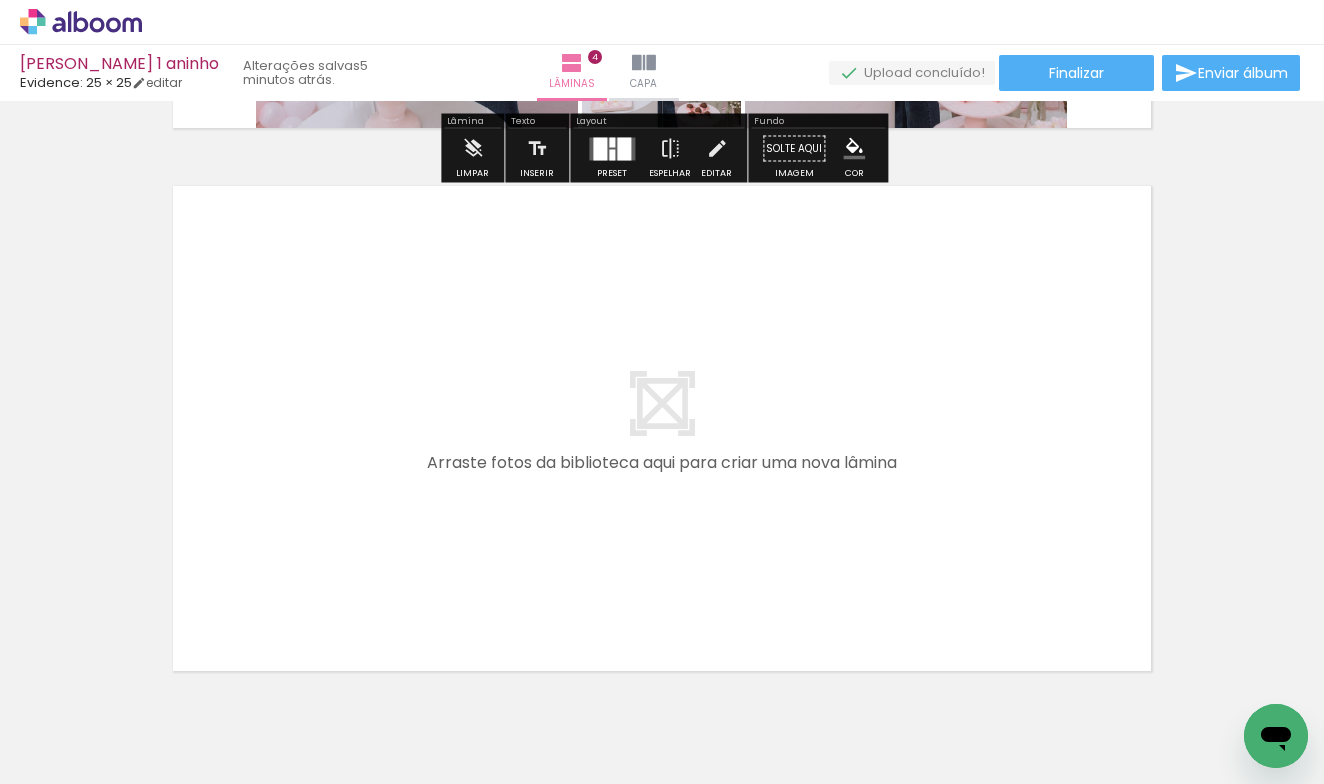 scroll, scrollTop: 2214, scrollLeft: 0, axis: vertical 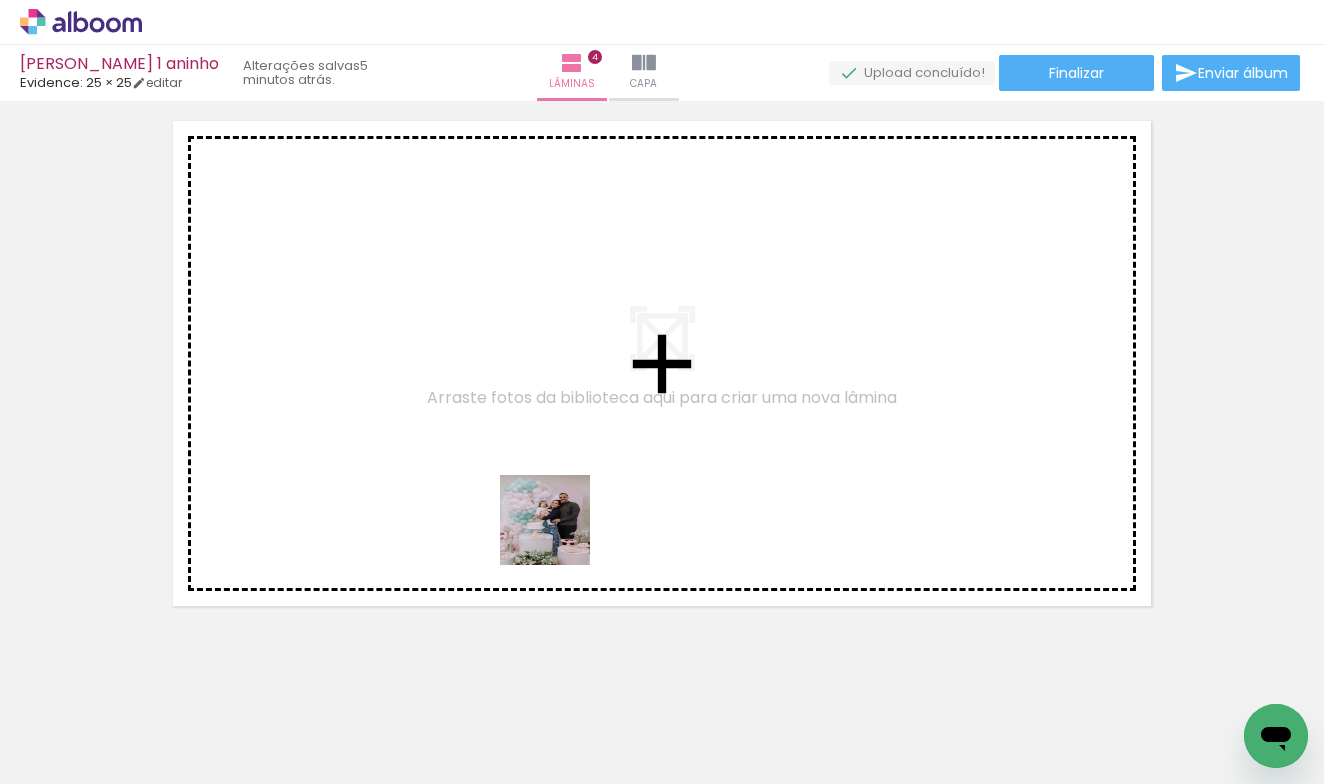drag, startPoint x: 562, startPoint y: 700, endPoint x: 560, endPoint y: 534, distance: 166.01205 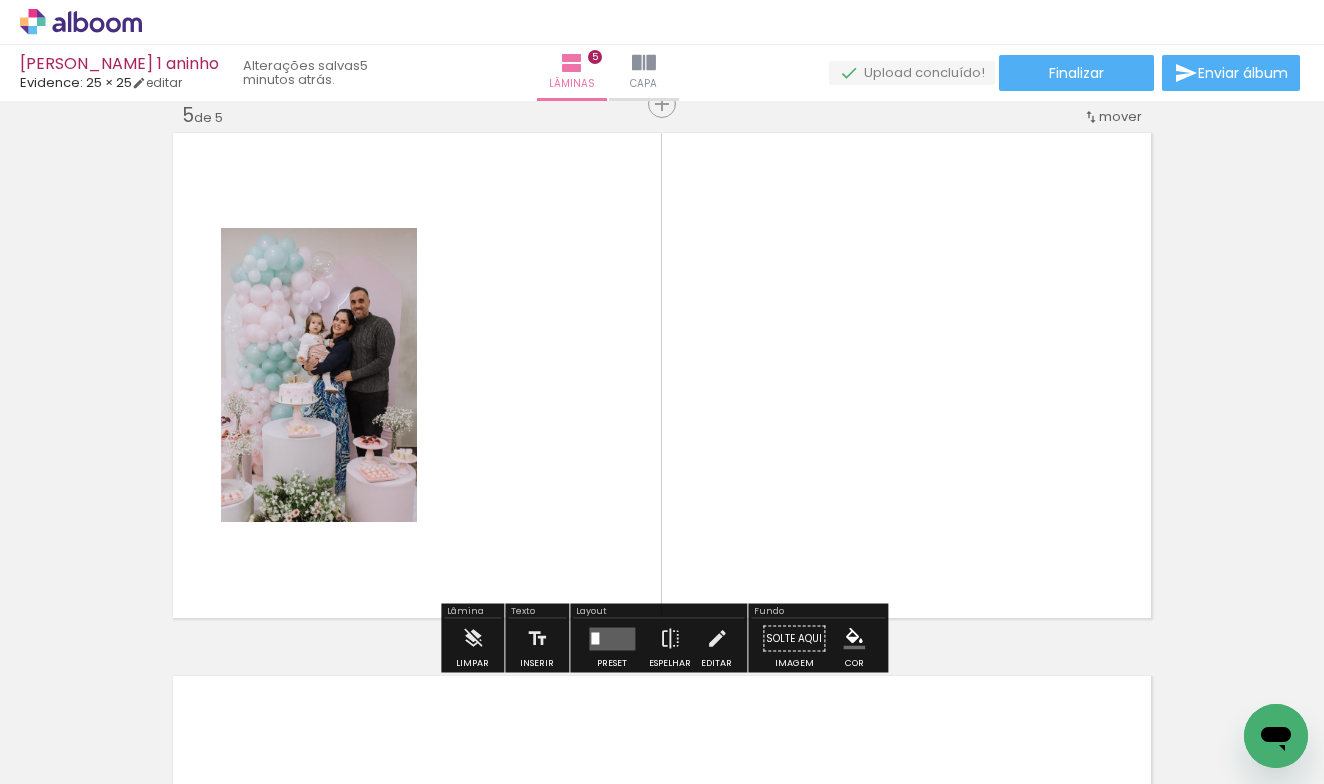 scroll, scrollTop: 2197, scrollLeft: 0, axis: vertical 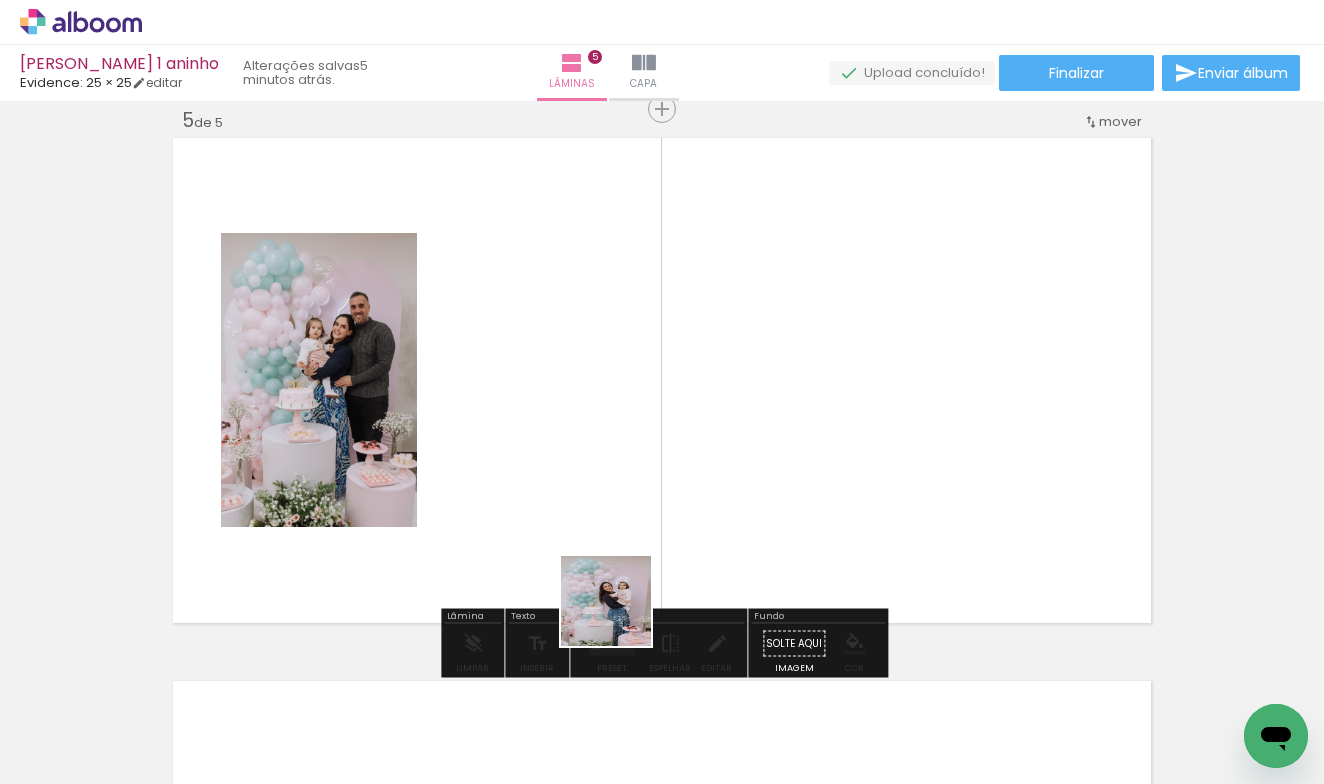 drag, startPoint x: 649, startPoint y: 717, endPoint x: 598, endPoint y: 517, distance: 206.4001 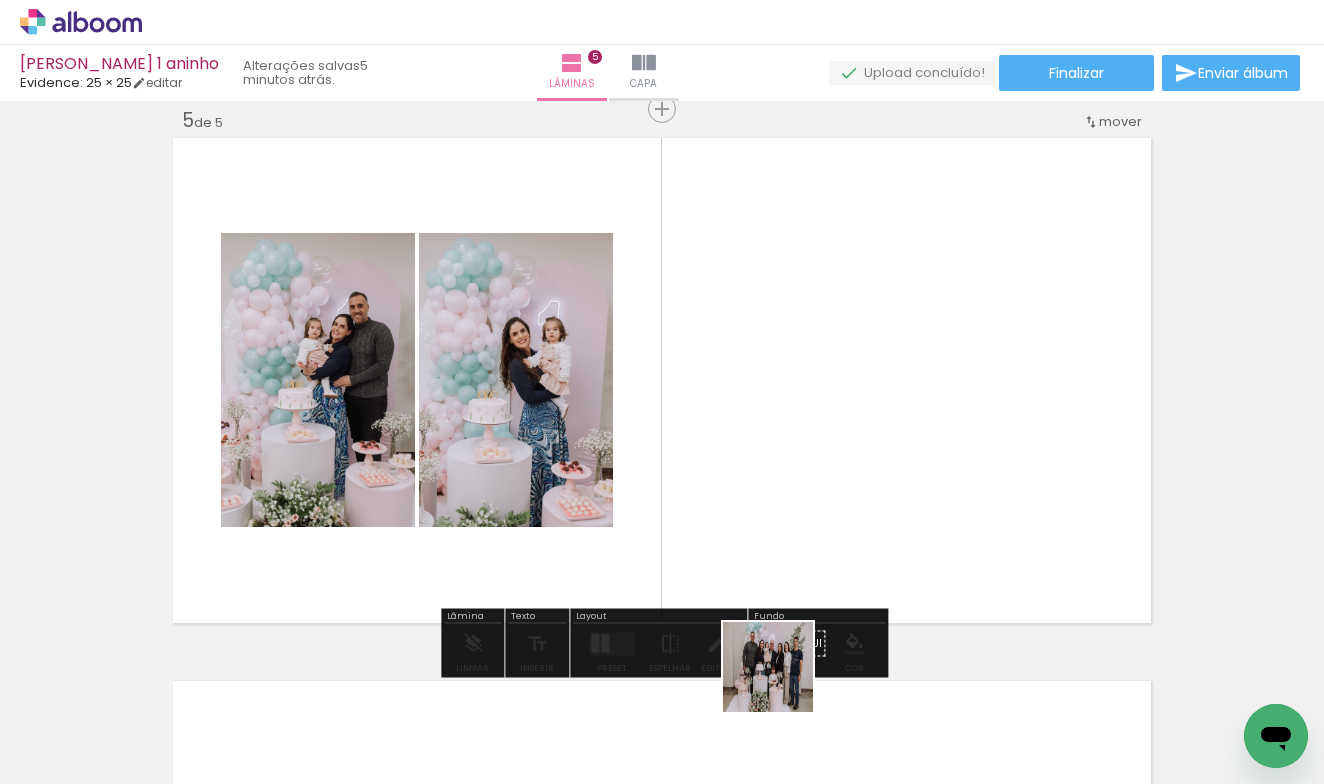 drag, startPoint x: 783, startPoint y: 727, endPoint x: 788, endPoint y: 532, distance: 195.06409 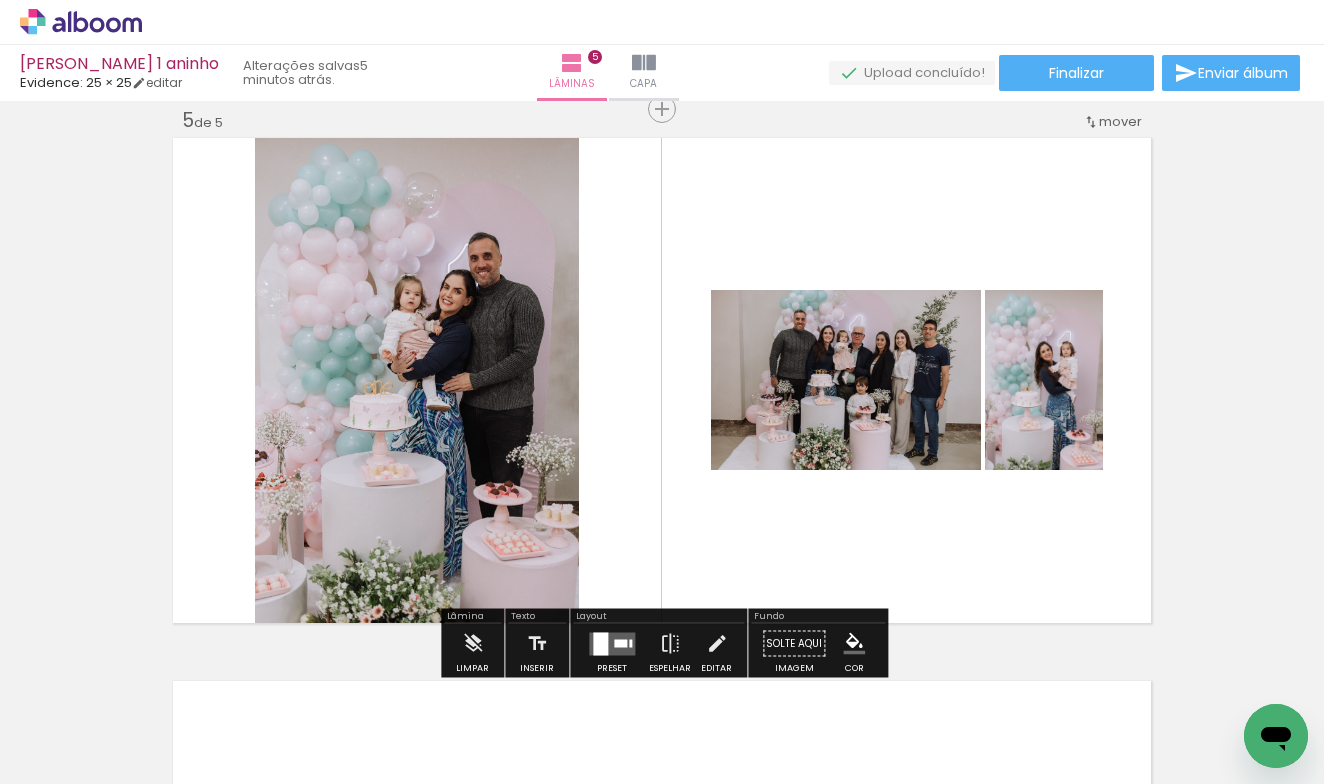 click at bounding box center (612, 643) 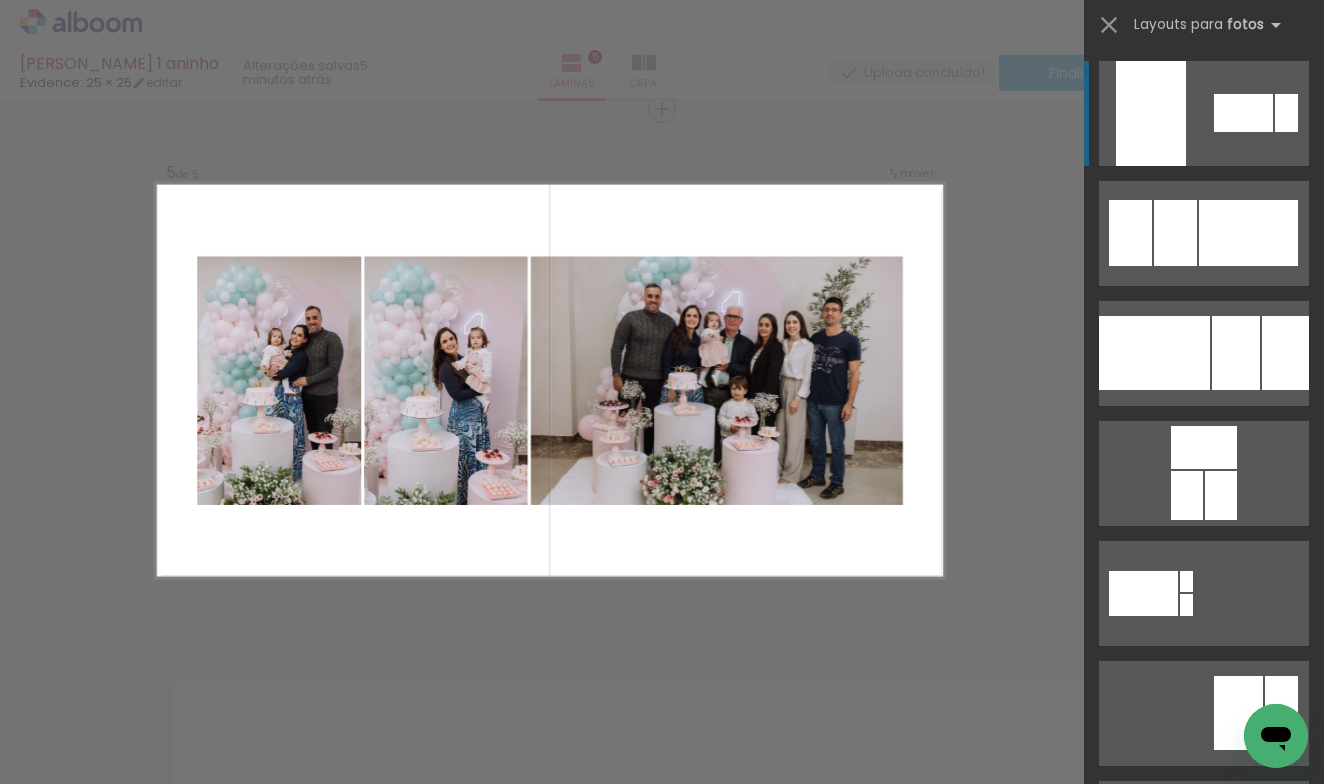 scroll, scrollTop: 0, scrollLeft: 0, axis: both 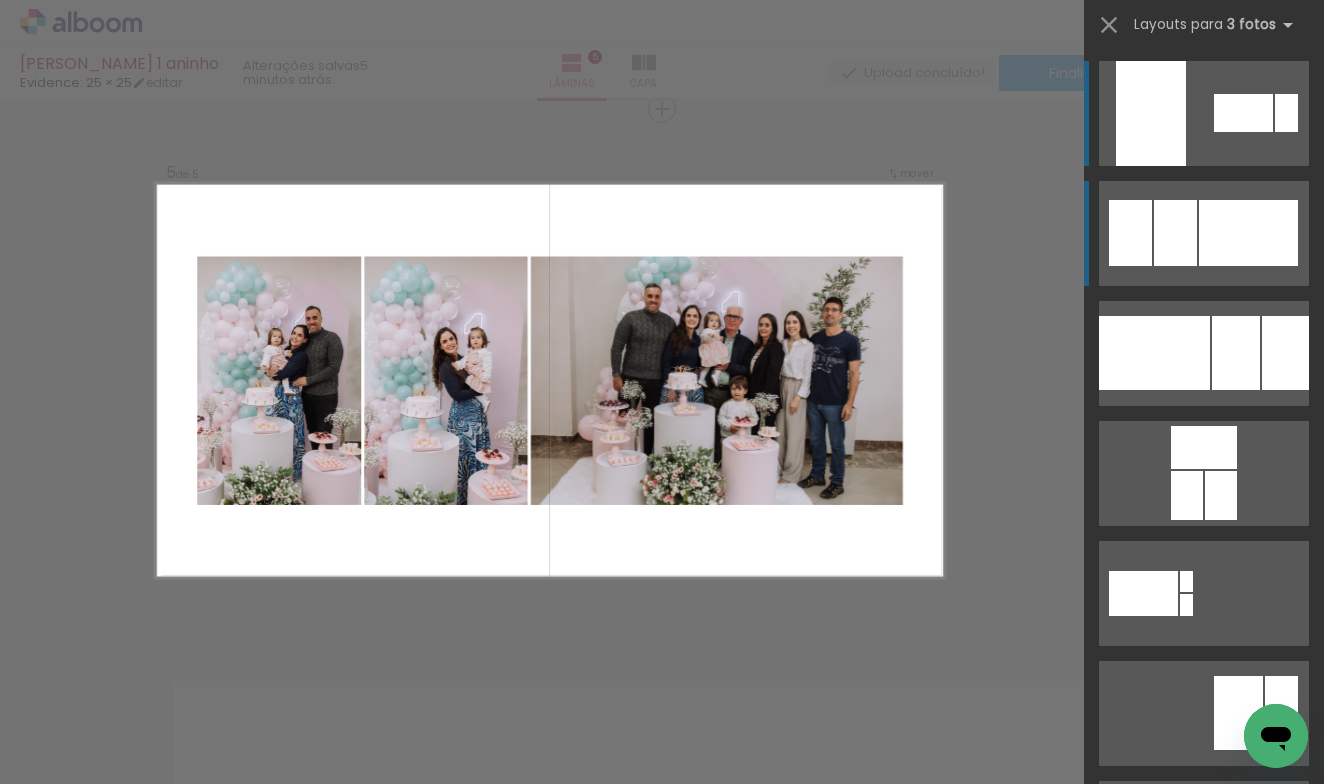 click at bounding box center [1204, 113] 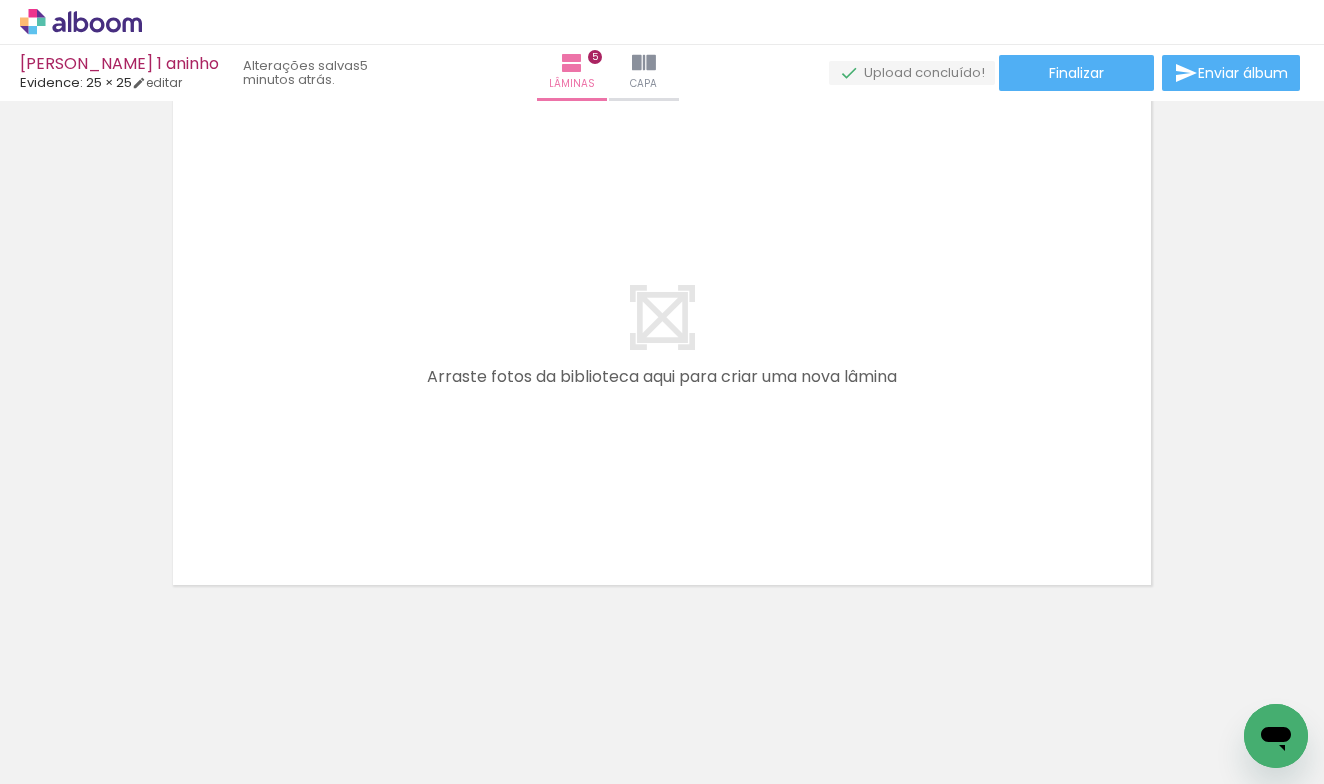scroll, scrollTop: 2778, scrollLeft: 0, axis: vertical 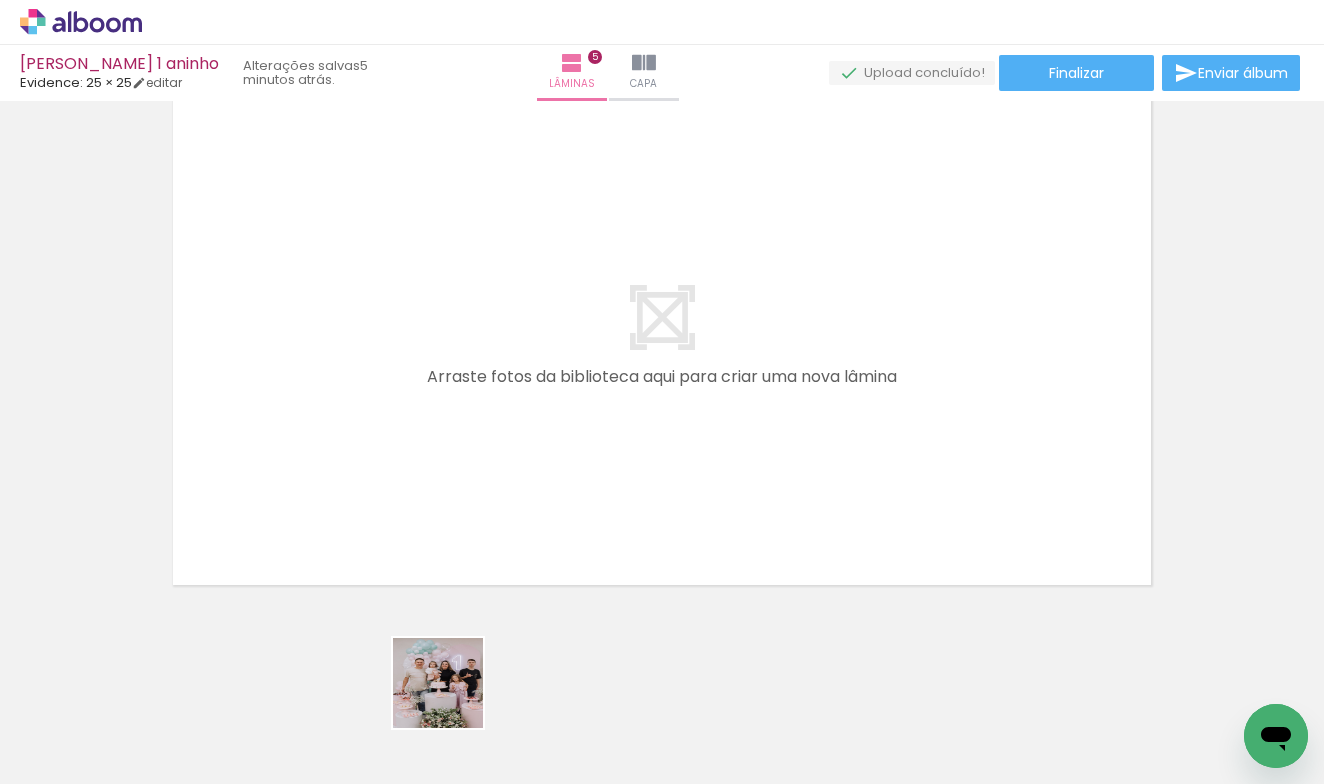 drag, startPoint x: 453, startPoint y: 701, endPoint x: 475, endPoint y: 519, distance: 183.32484 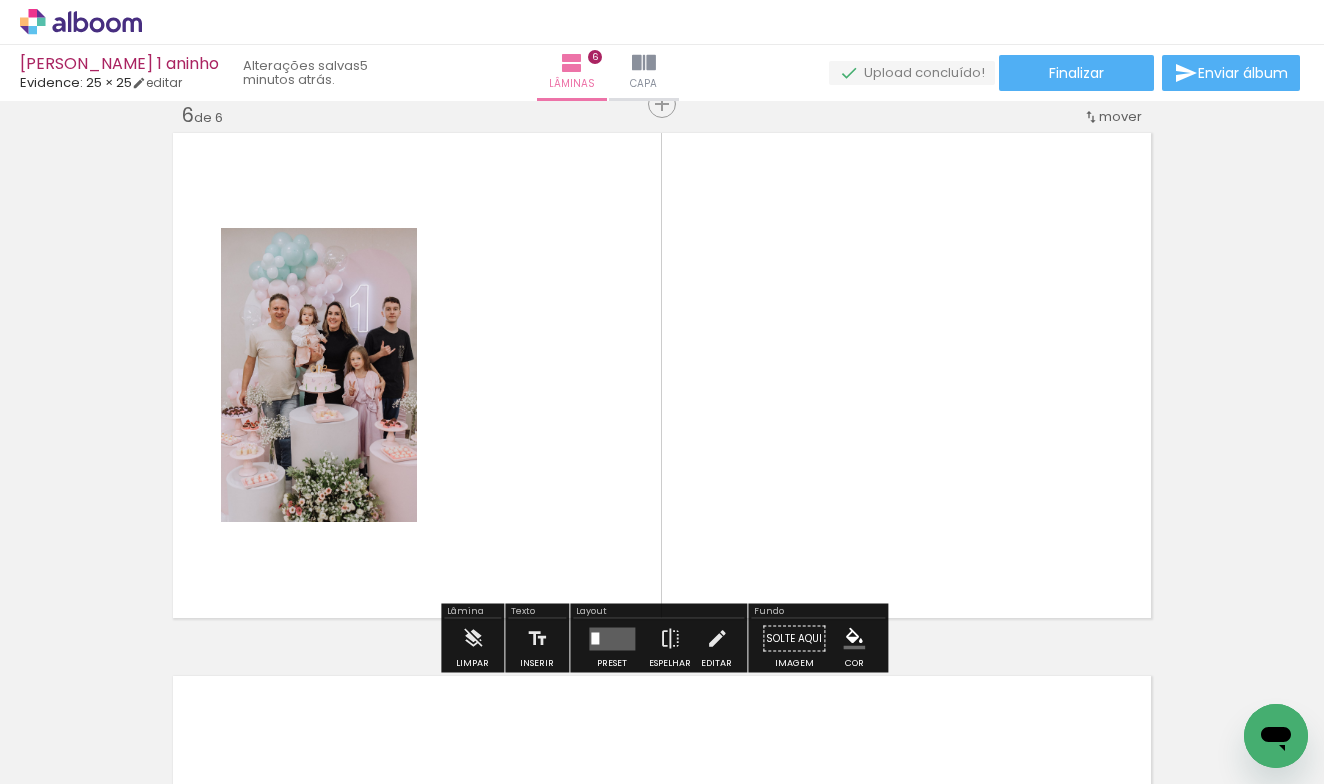 scroll, scrollTop: 2740, scrollLeft: 0, axis: vertical 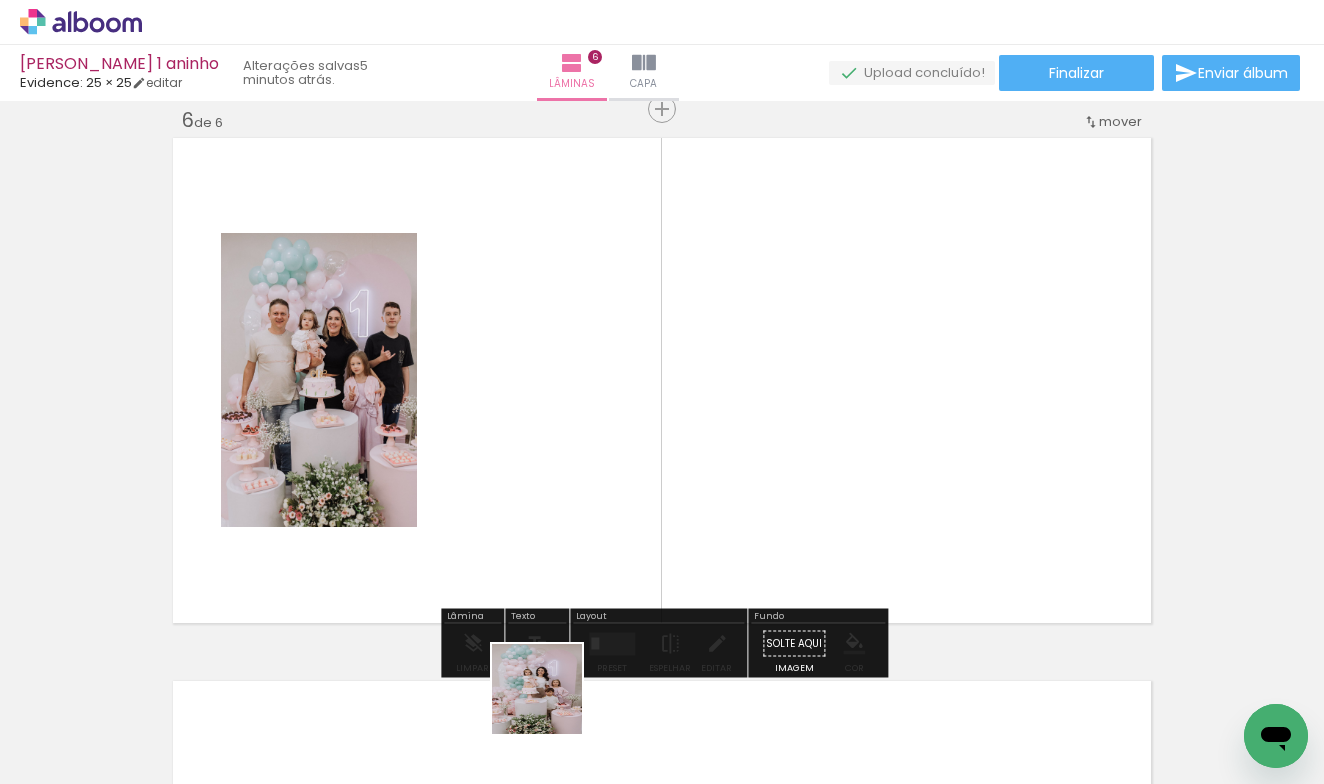 drag, startPoint x: 552, startPoint y: 704, endPoint x: 557, endPoint y: 495, distance: 209.0598 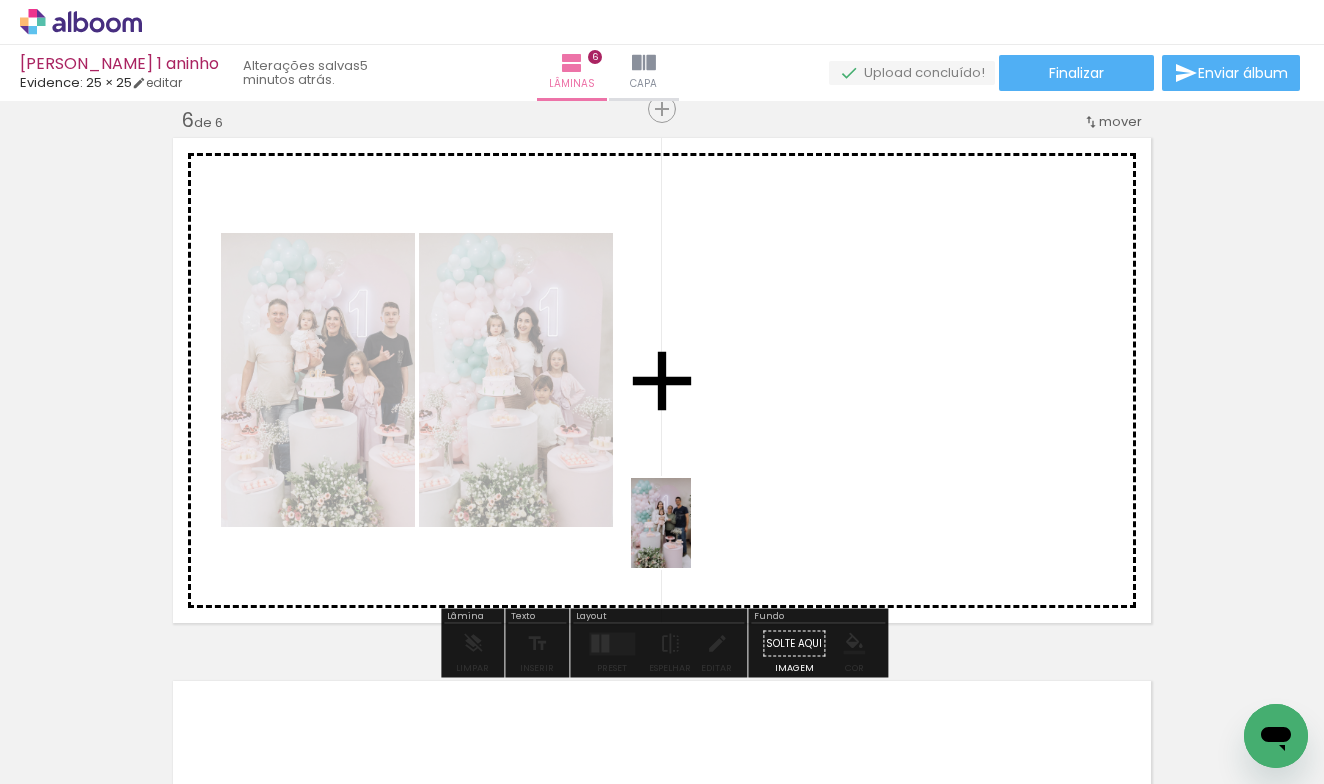 drag, startPoint x: 673, startPoint y: 723, endPoint x: 717, endPoint y: 488, distance: 239.08366 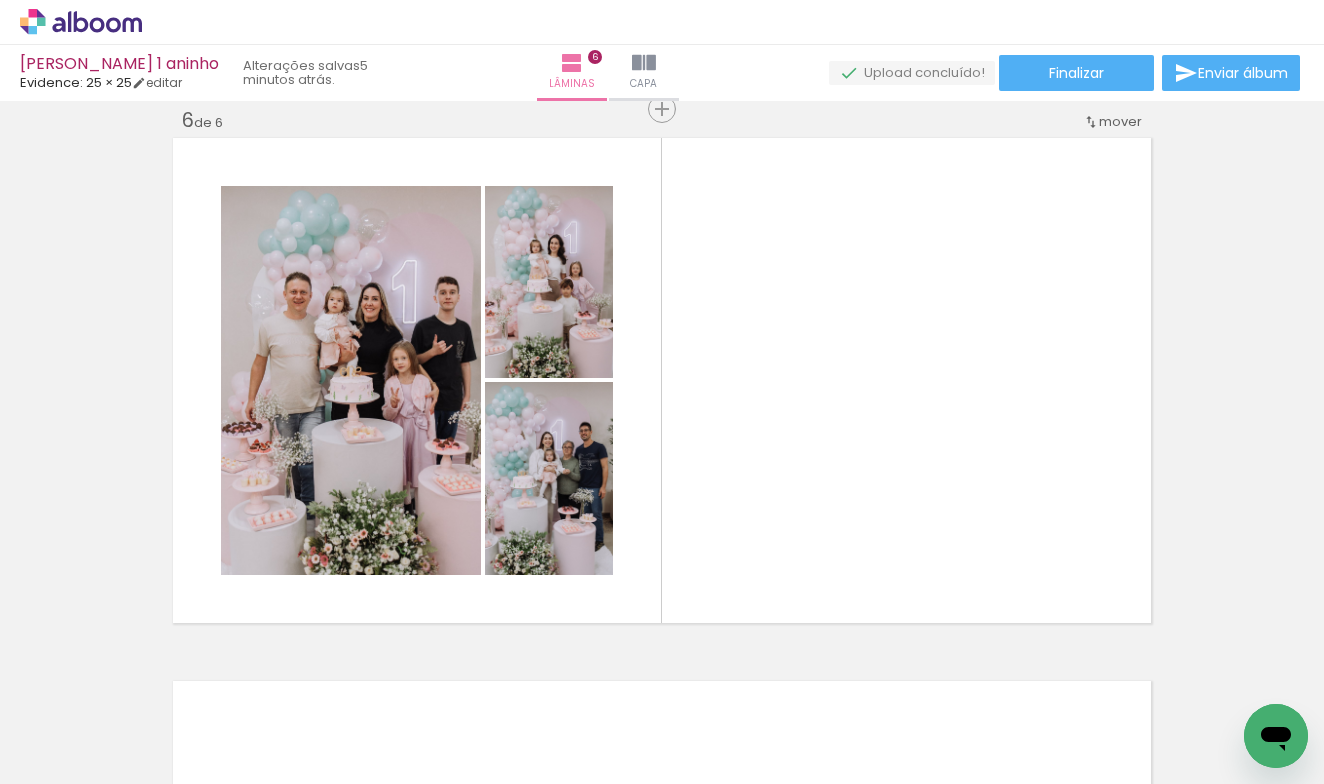 scroll, scrollTop: 0, scrollLeft: 1941, axis: horizontal 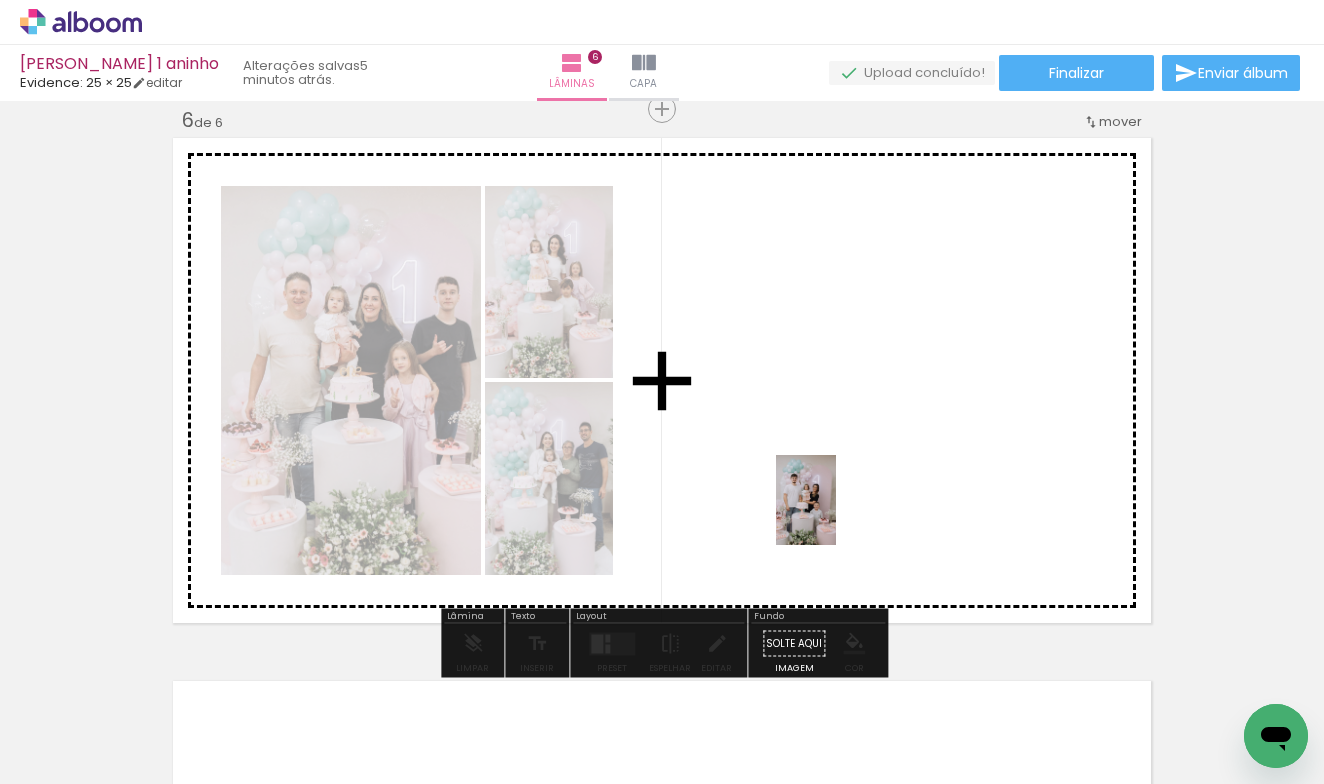 drag, startPoint x: 855, startPoint y: 714, endPoint x: 821, endPoint y: 470, distance: 246.35747 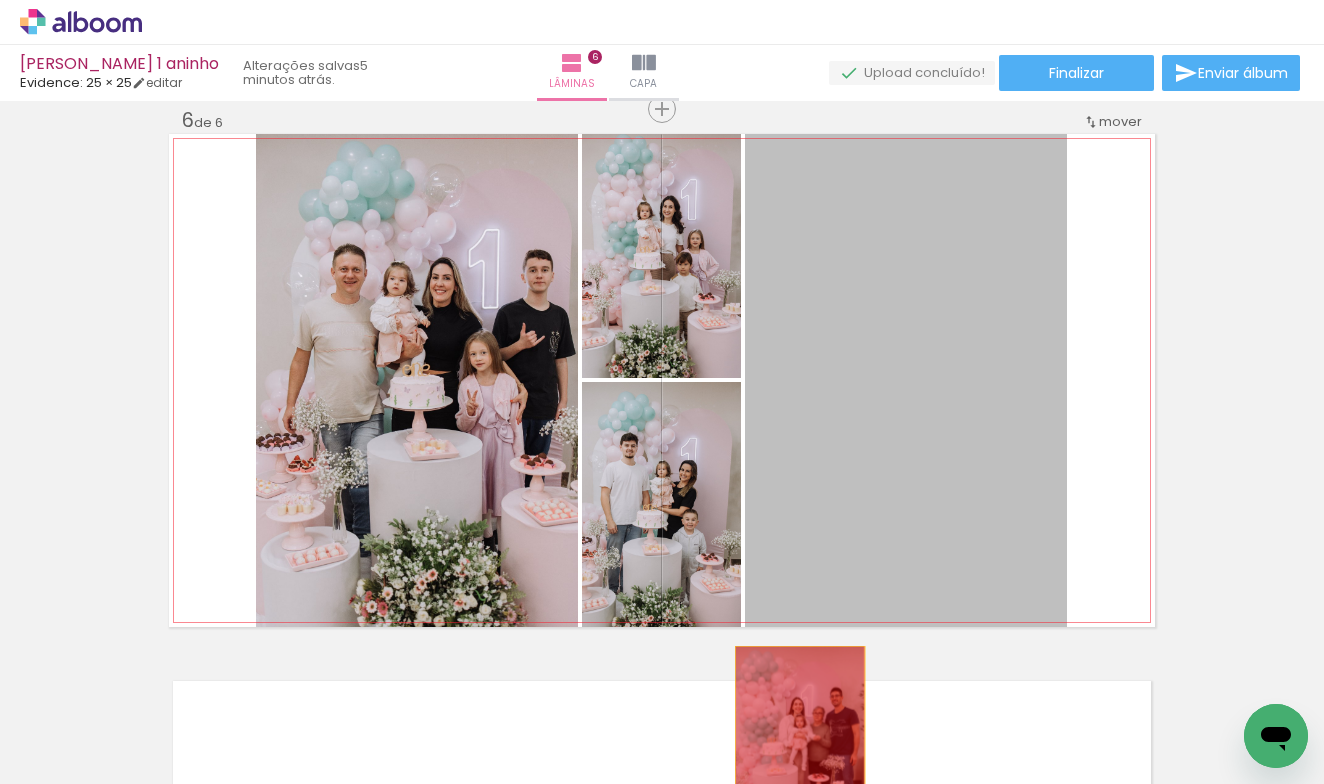 drag, startPoint x: 918, startPoint y: 453, endPoint x: 798, endPoint y: 748, distance: 318.47293 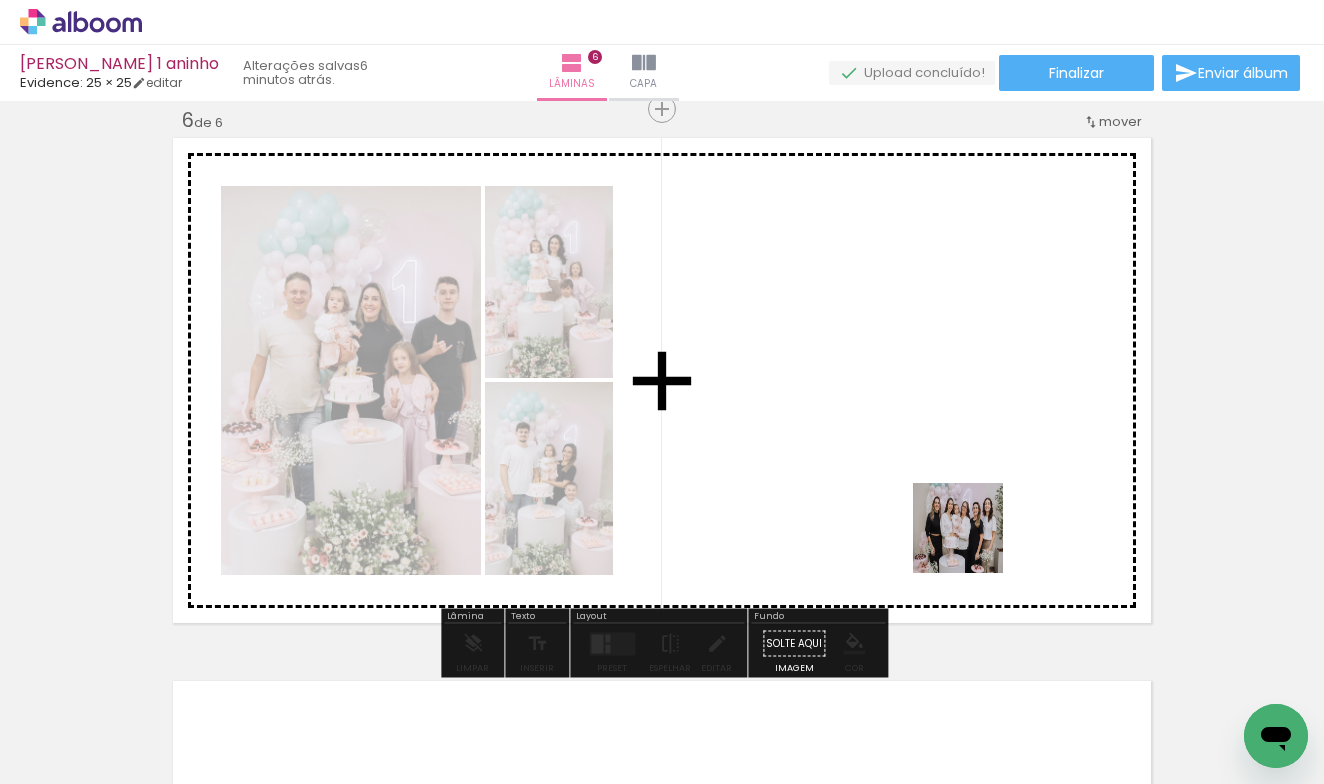 drag, startPoint x: 1067, startPoint y: 712, endPoint x: 958, endPoint y: 502, distance: 236.60304 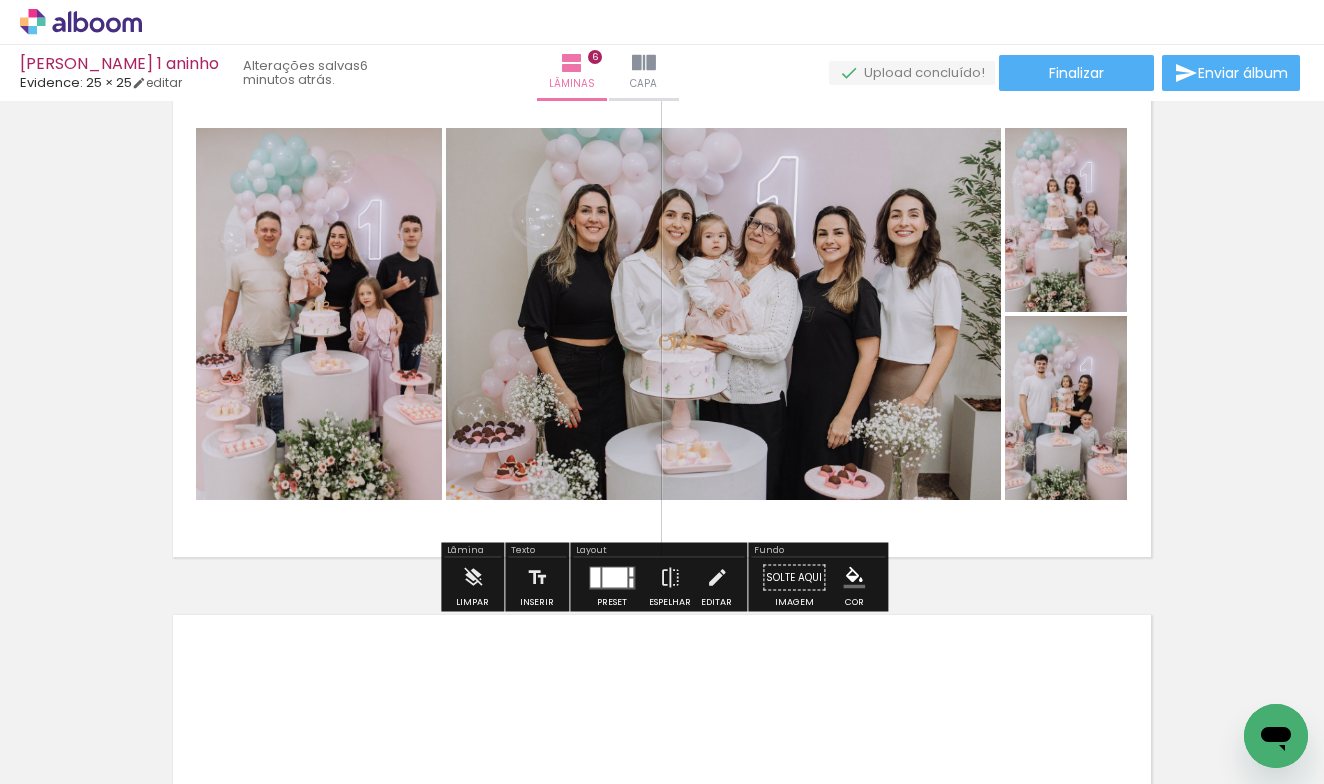 scroll, scrollTop: 2810, scrollLeft: 0, axis: vertical 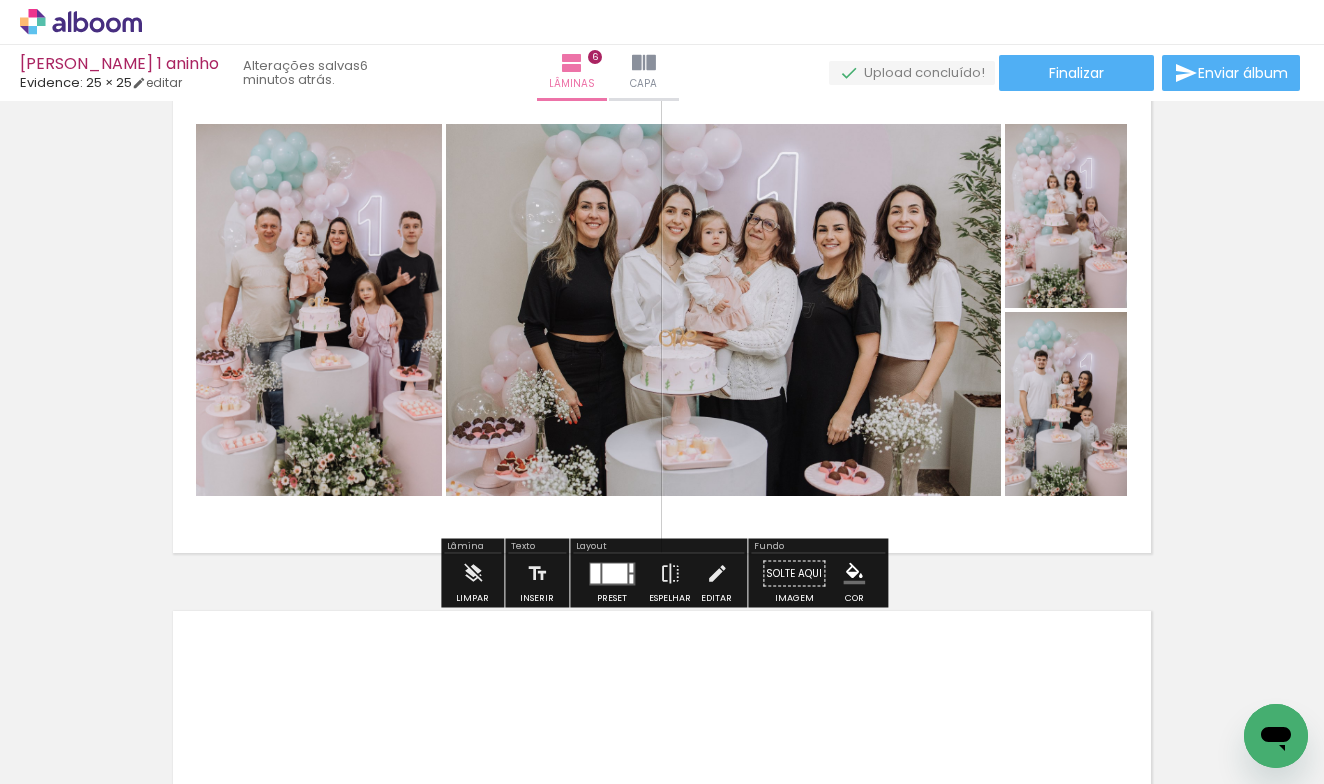 click at bounding box center [631, 567] 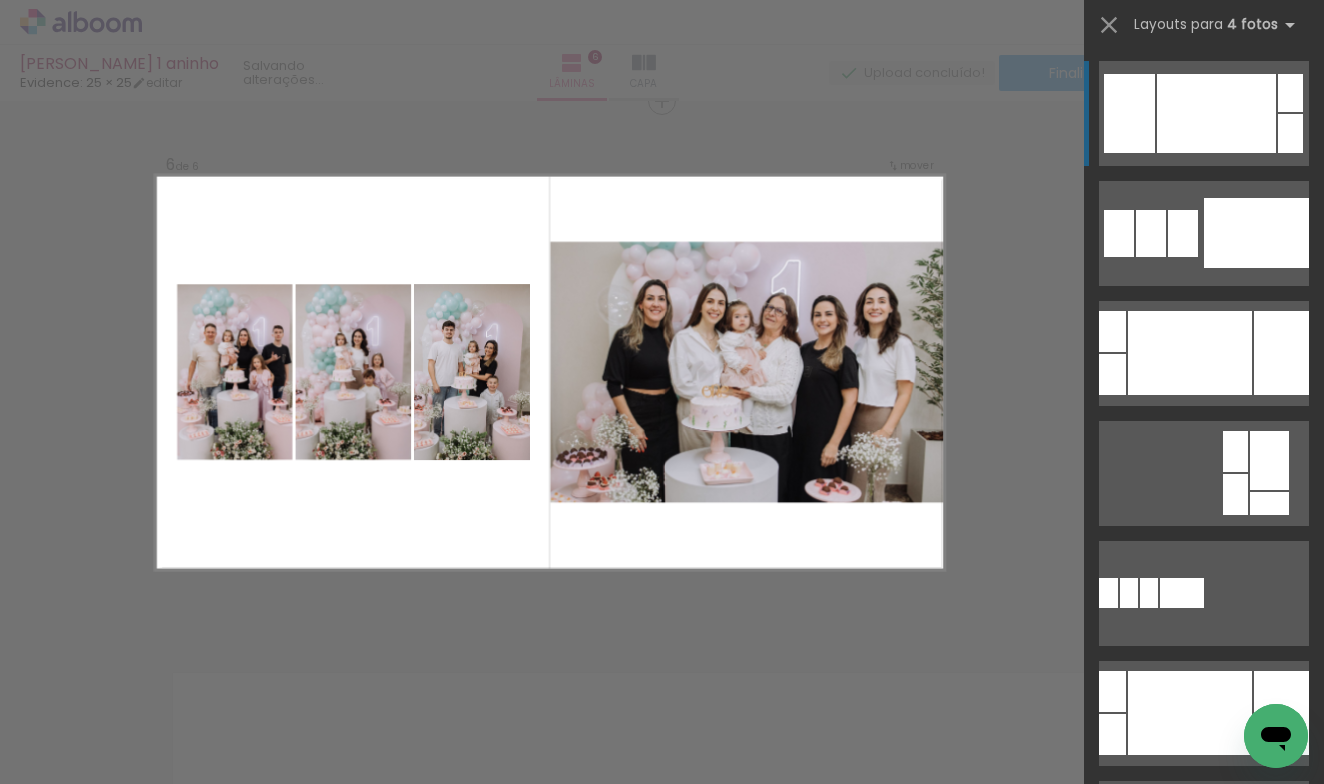 scroll, scrollTop: 2740, scrollLeft: 0, axis: vertical 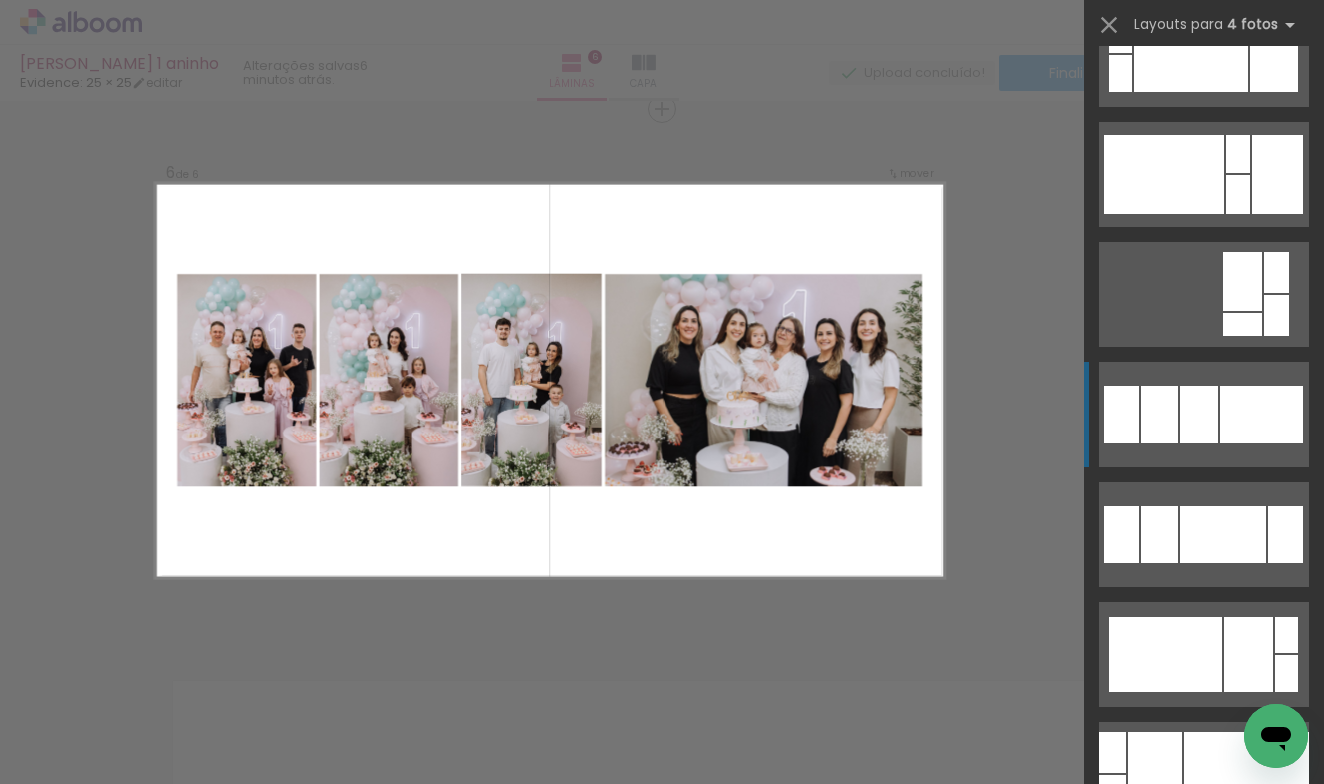 click at bounding box center [1265, 1254] 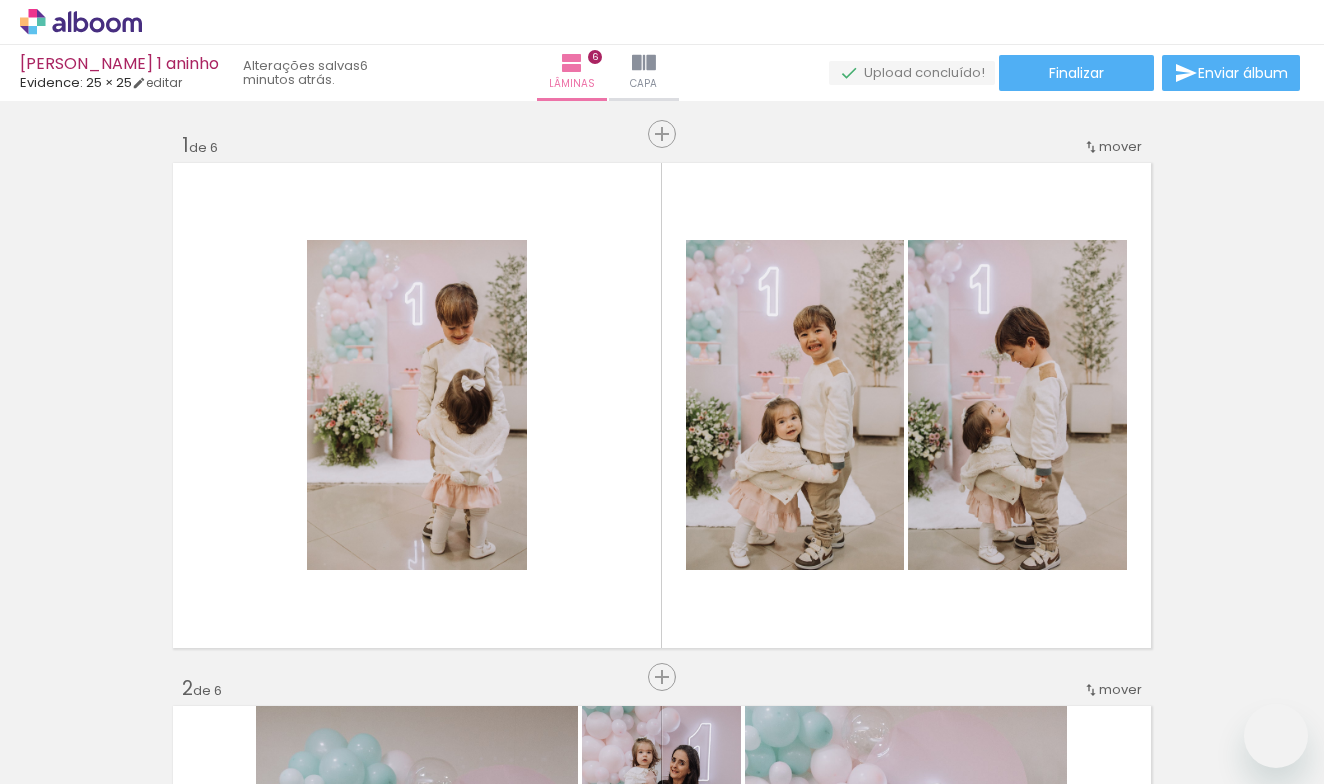 scroll, scrollTop: 0, scrollLeft: 0, axis: both 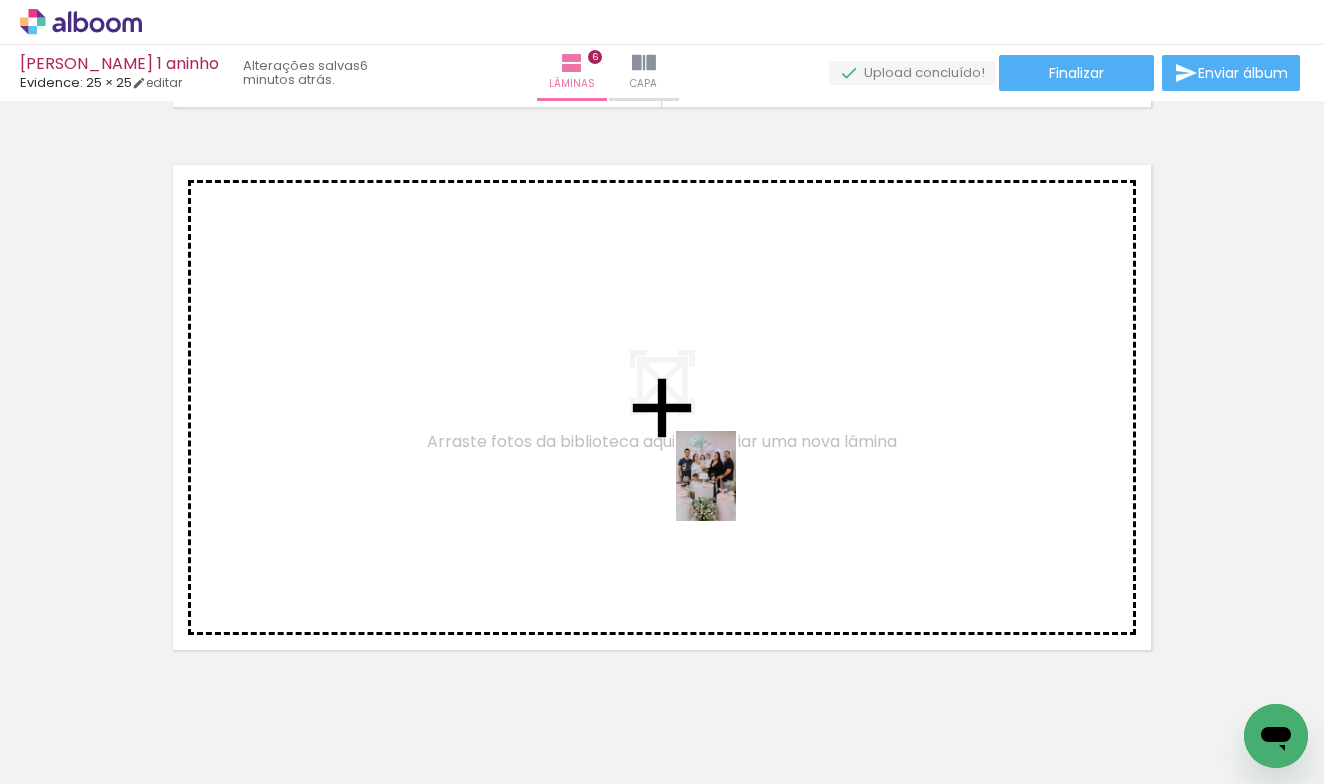 drag, startPoint x: 727, startPoint y: 711, endPoint x: 736, endPoint y: 491, distance: 220.18402 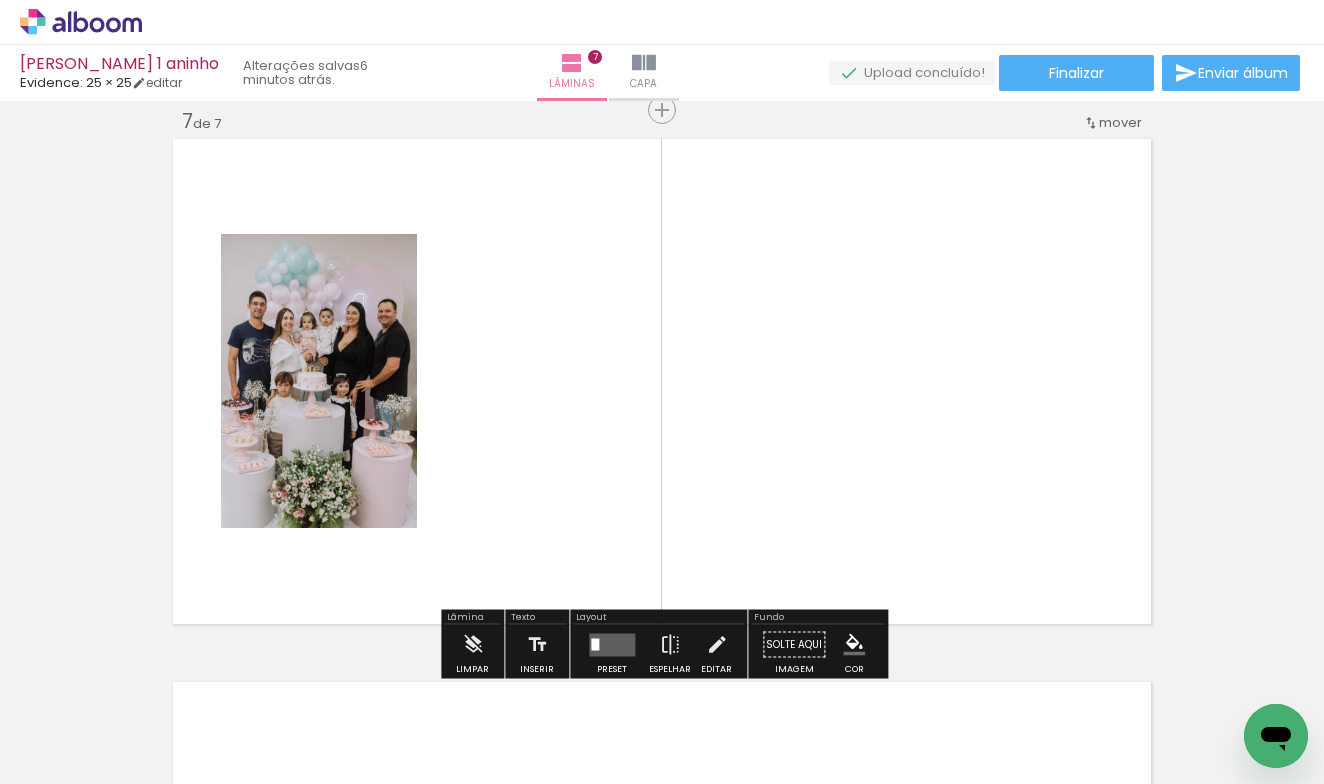 scroll, scrollTop: 3283, scrollLeft: 0, axis: vertical 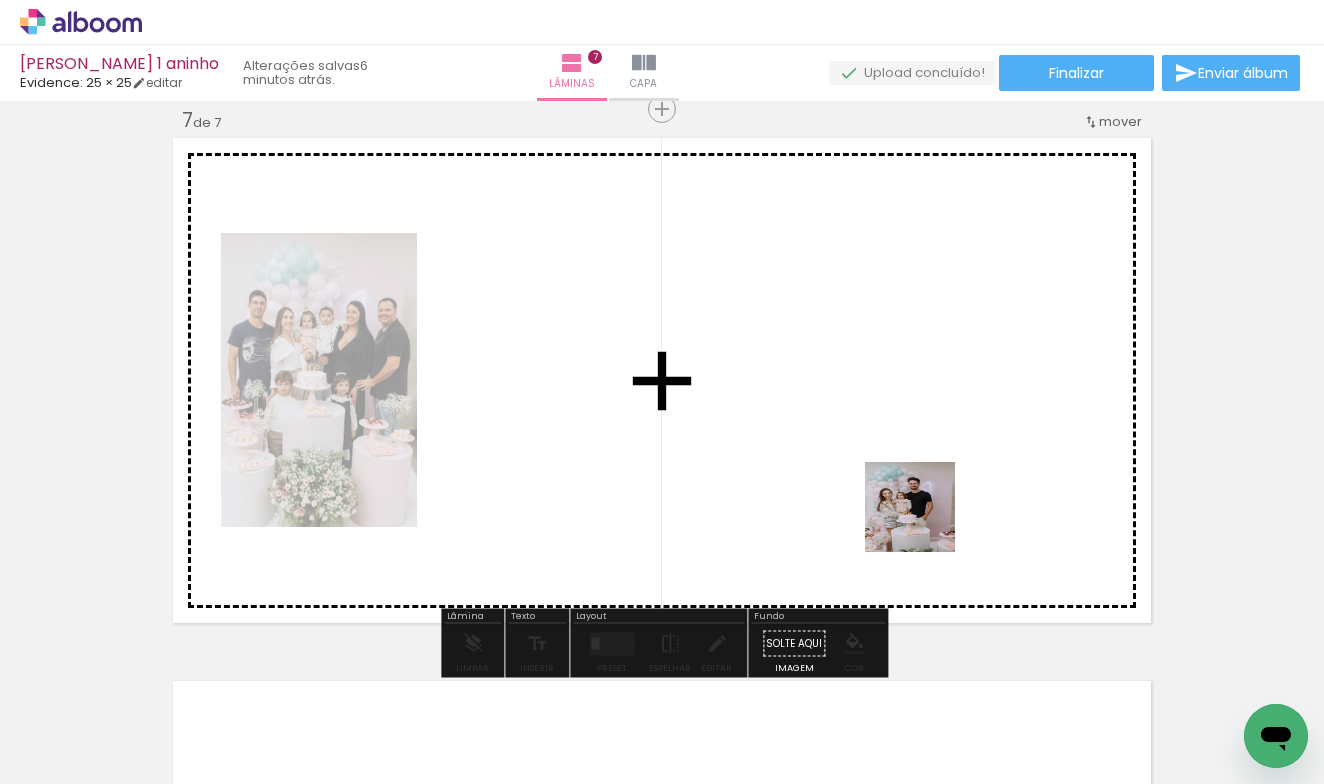 drag, startPoint x: 960, startPoint y: 725, endPoint x: 914, endPoint y: 487, distance: 242.40462 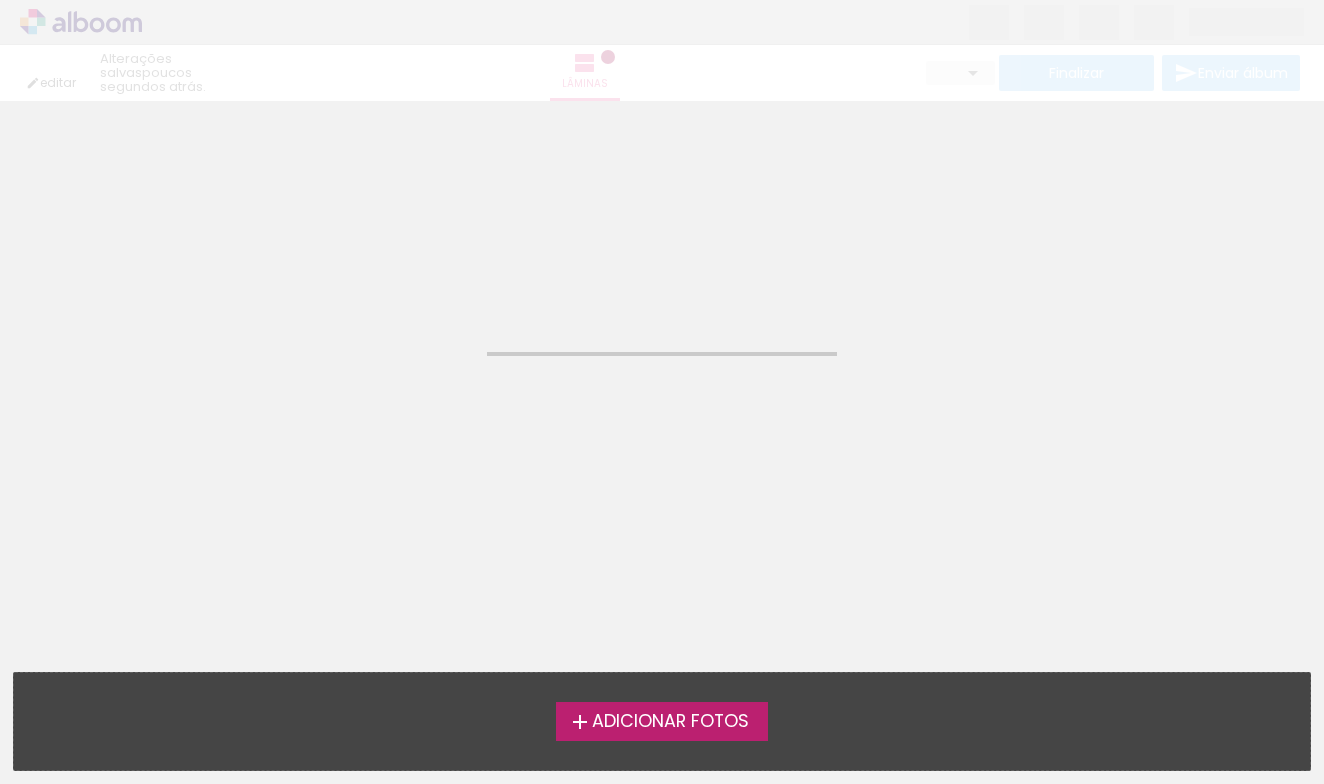 scroll, scrollTop: 0, scrollLeft: 0, axis: both 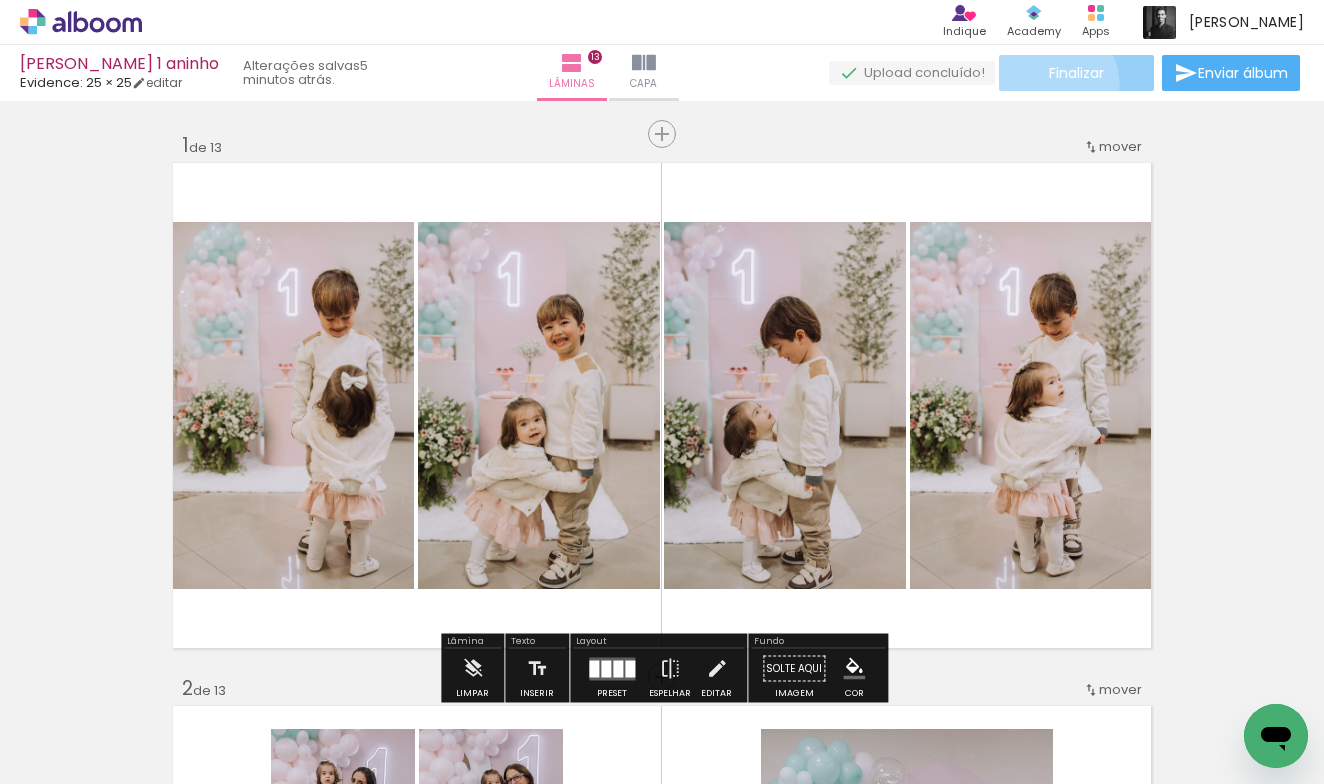 click on "Finalizar" 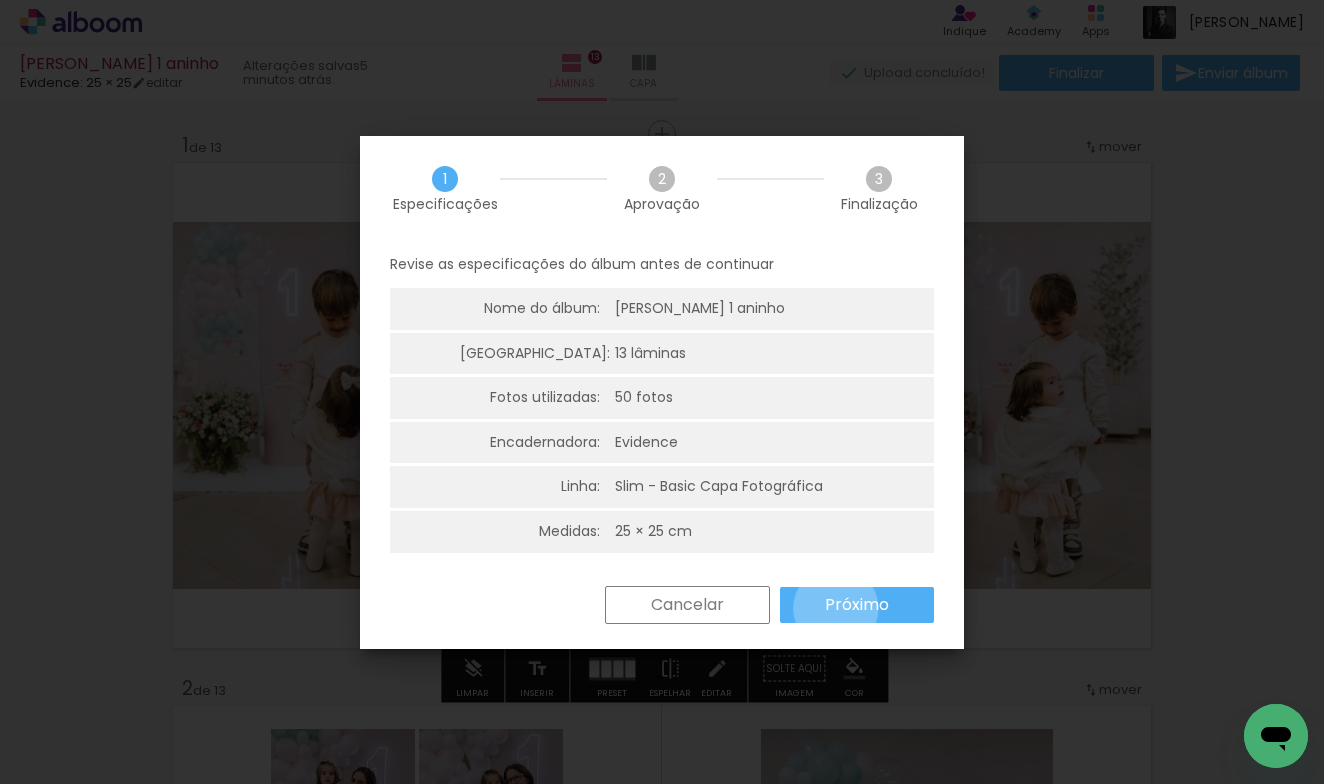 click on "Próximo" at bounding box center [0, 0] 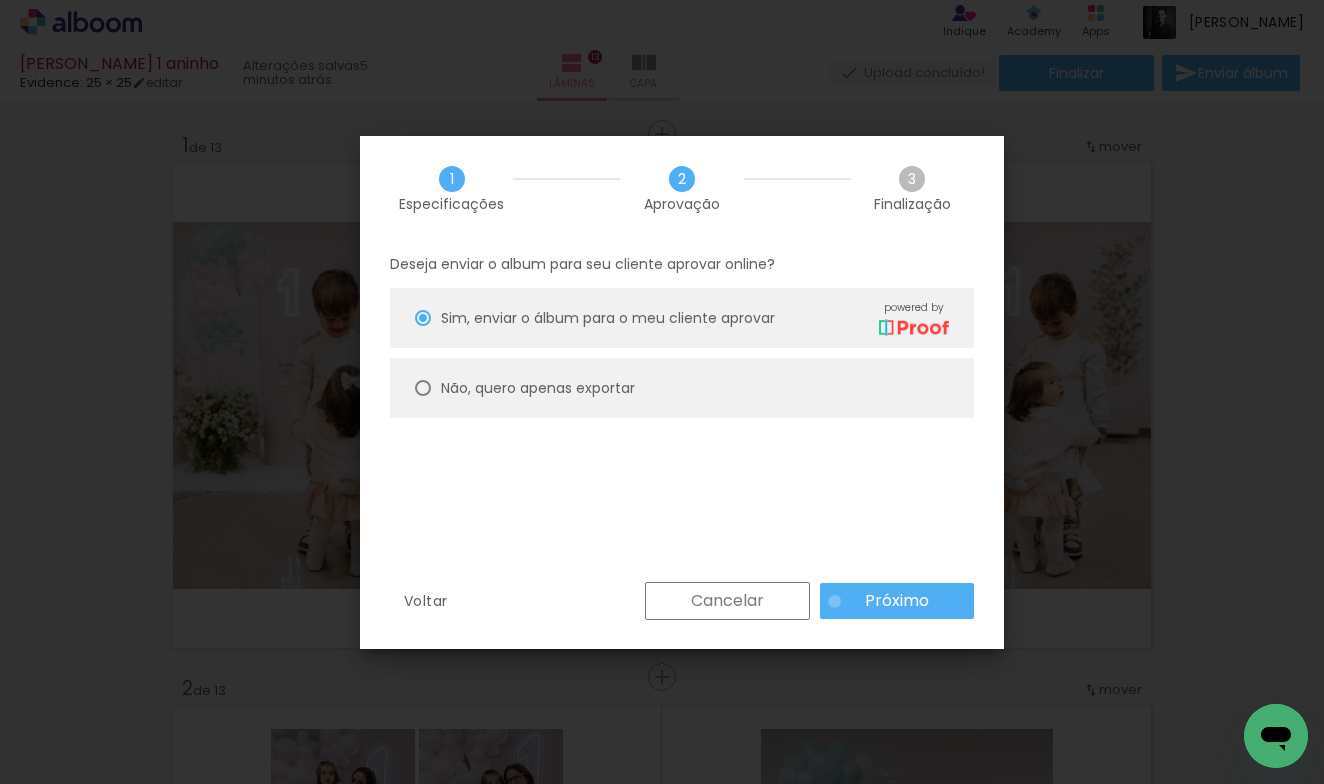 click on "Próximo" at bounding box center [897, 601] 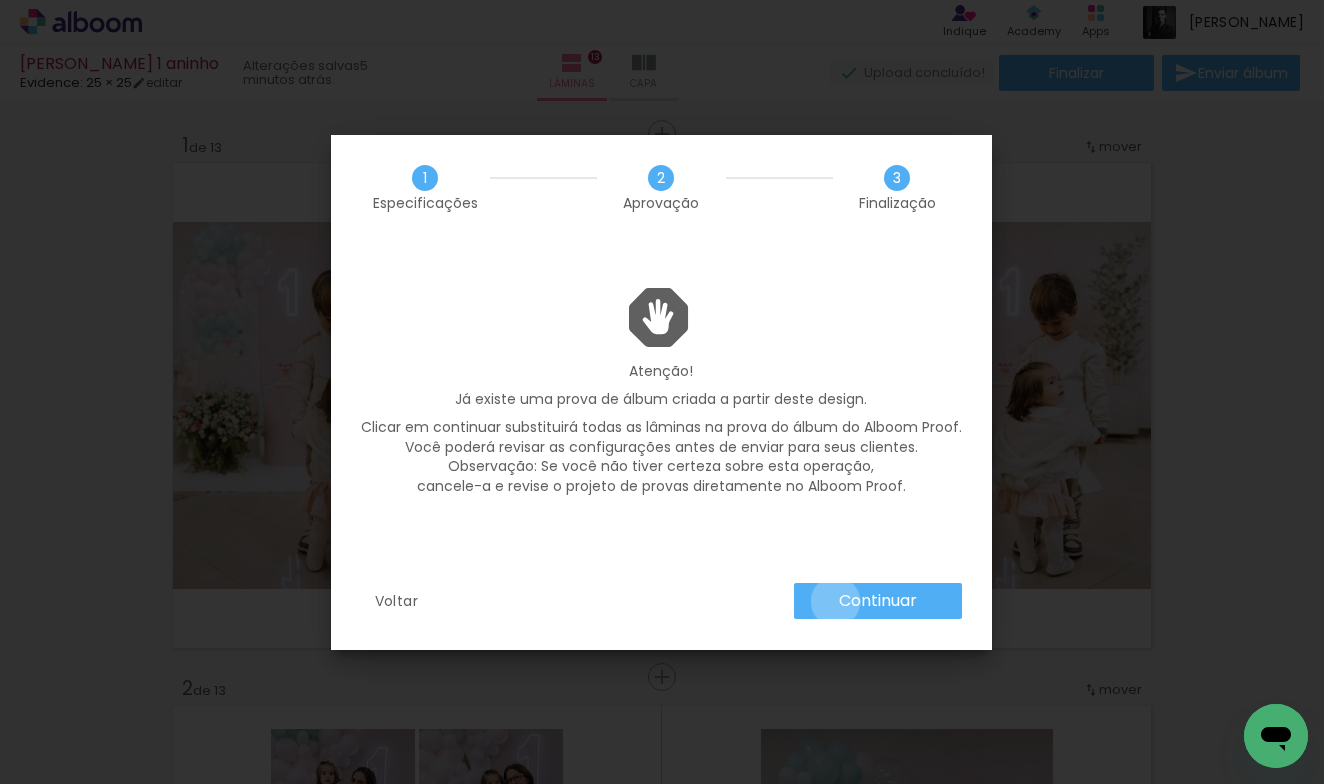 click on "Continuar" at bounding box center [878, 601] 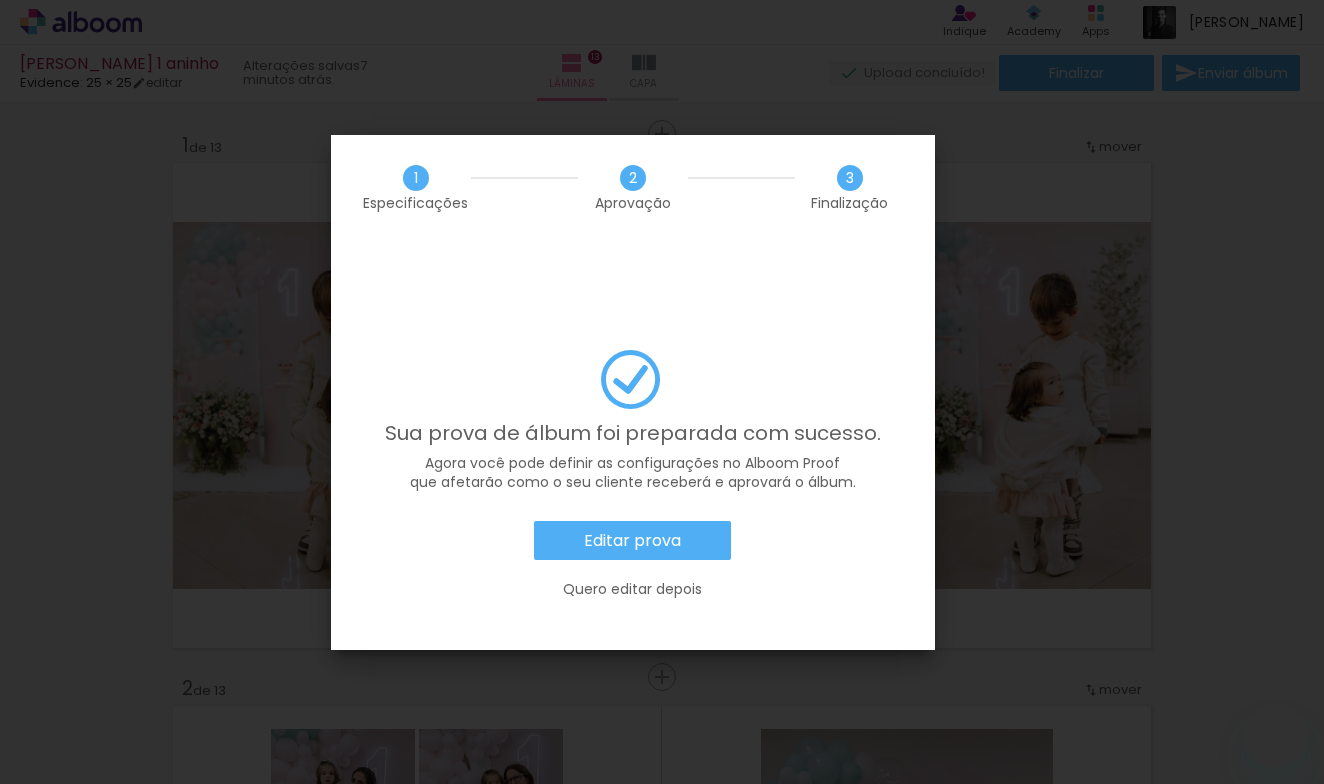scroll, scrollTop: 0, scrollLeft: 0, axis: both 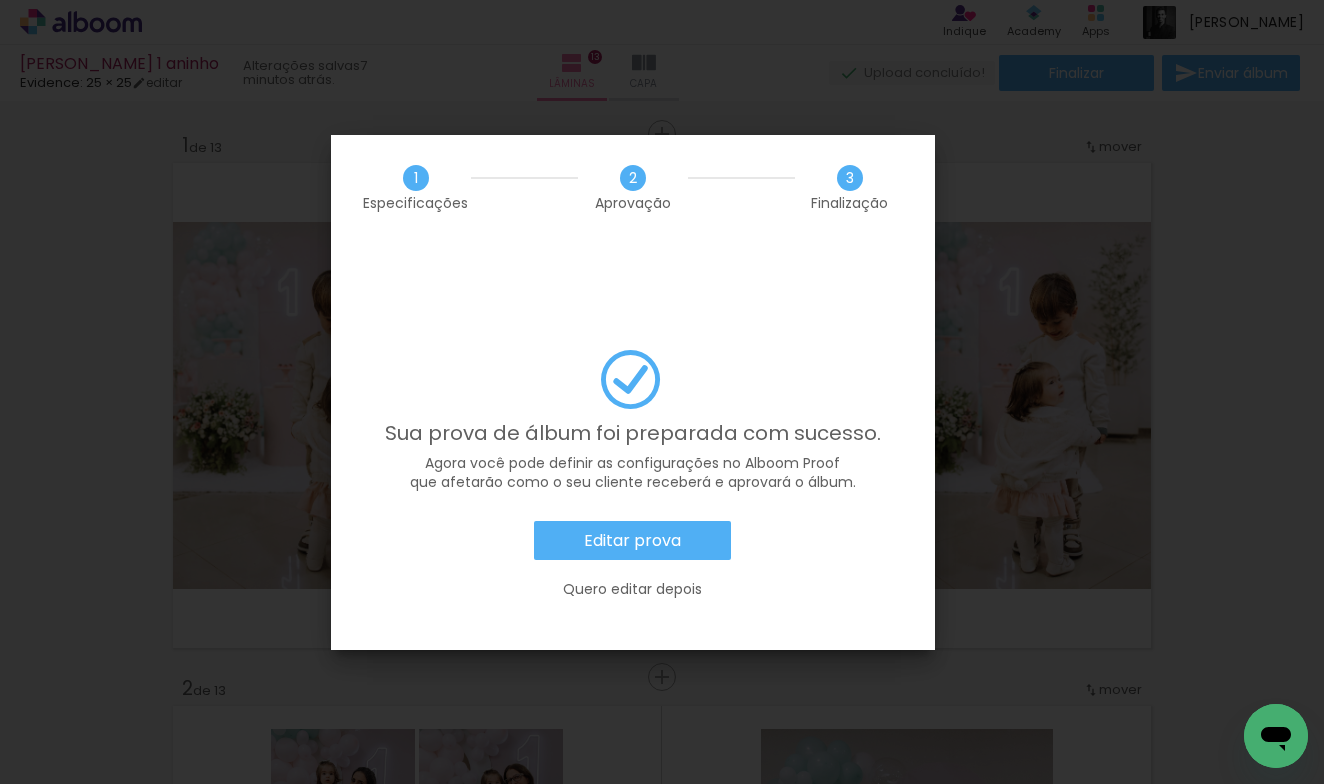 click on "Quero editar depois" at bounding box center (0, 0) 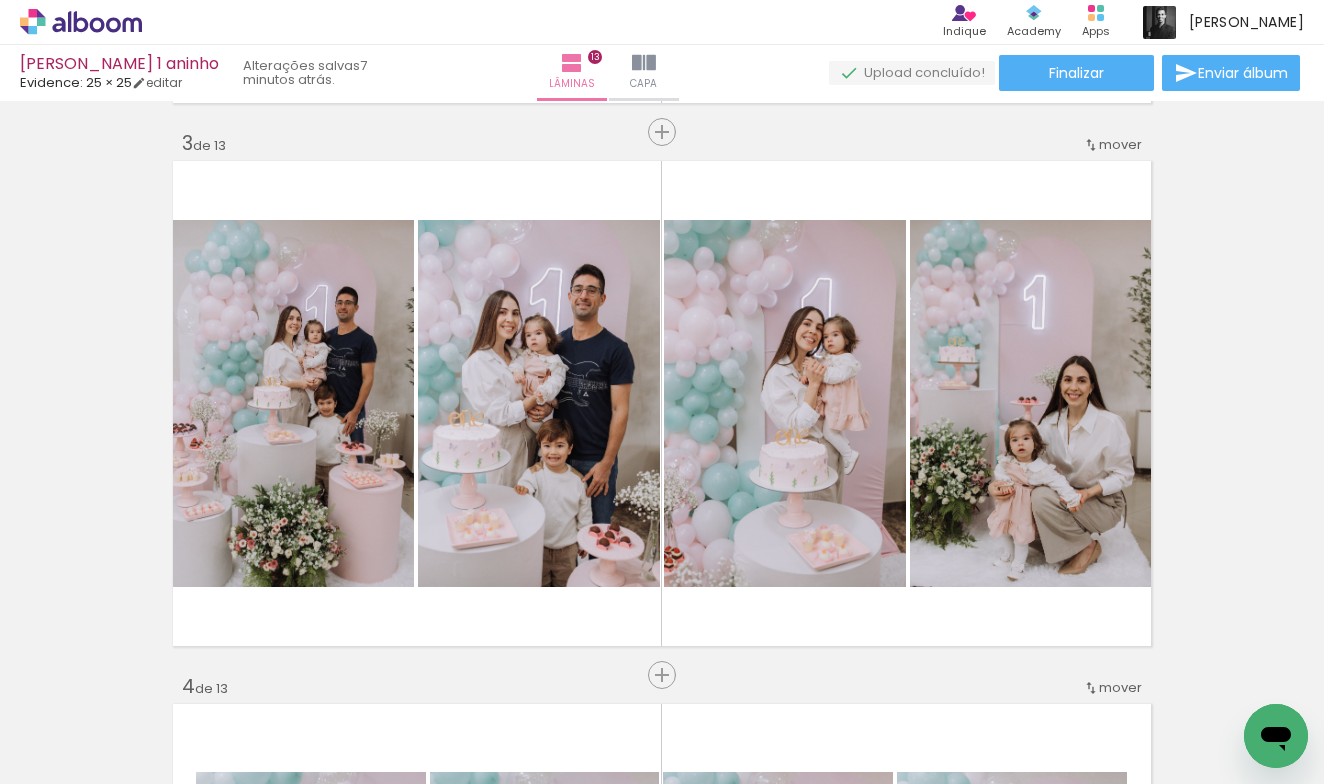 scroll, scrollTop: 1137, scrollLeft: 0, axis: vertical 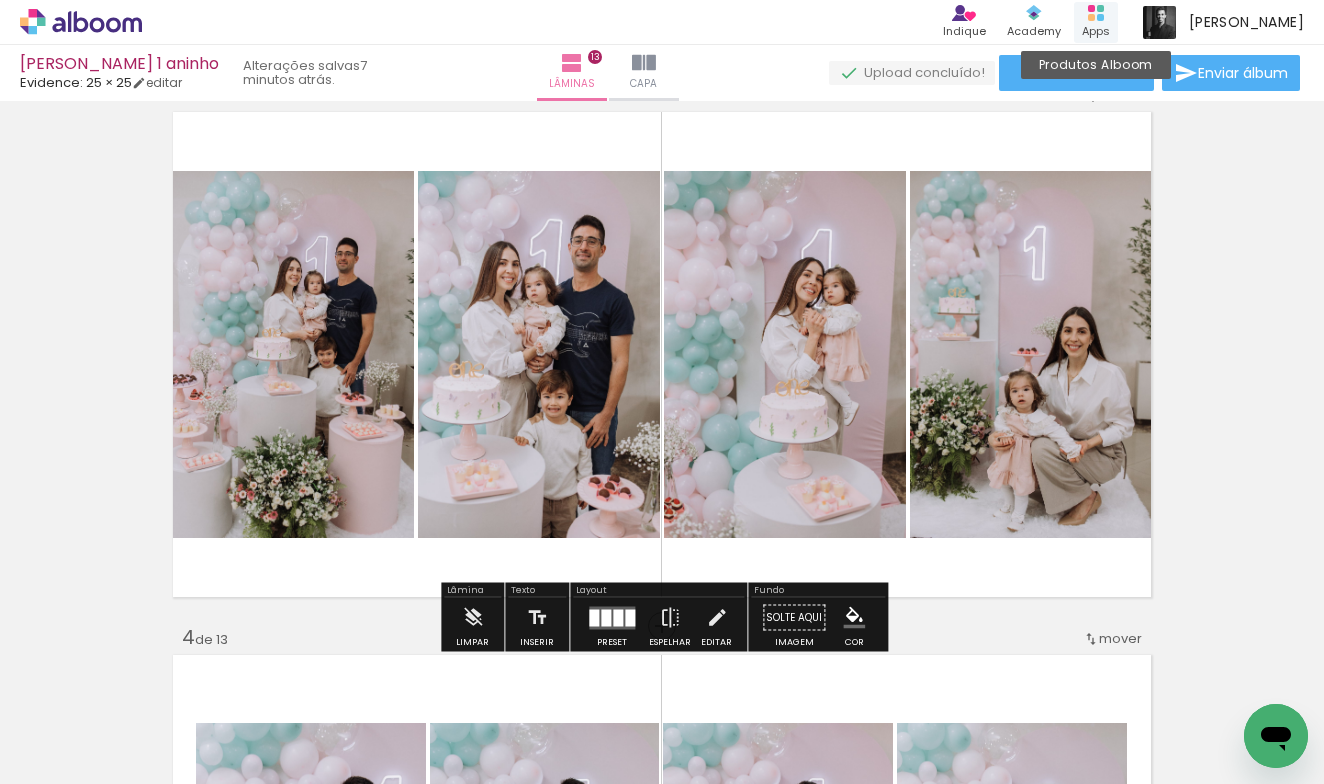 click on "Apps" at bounding box center (1096, 31) 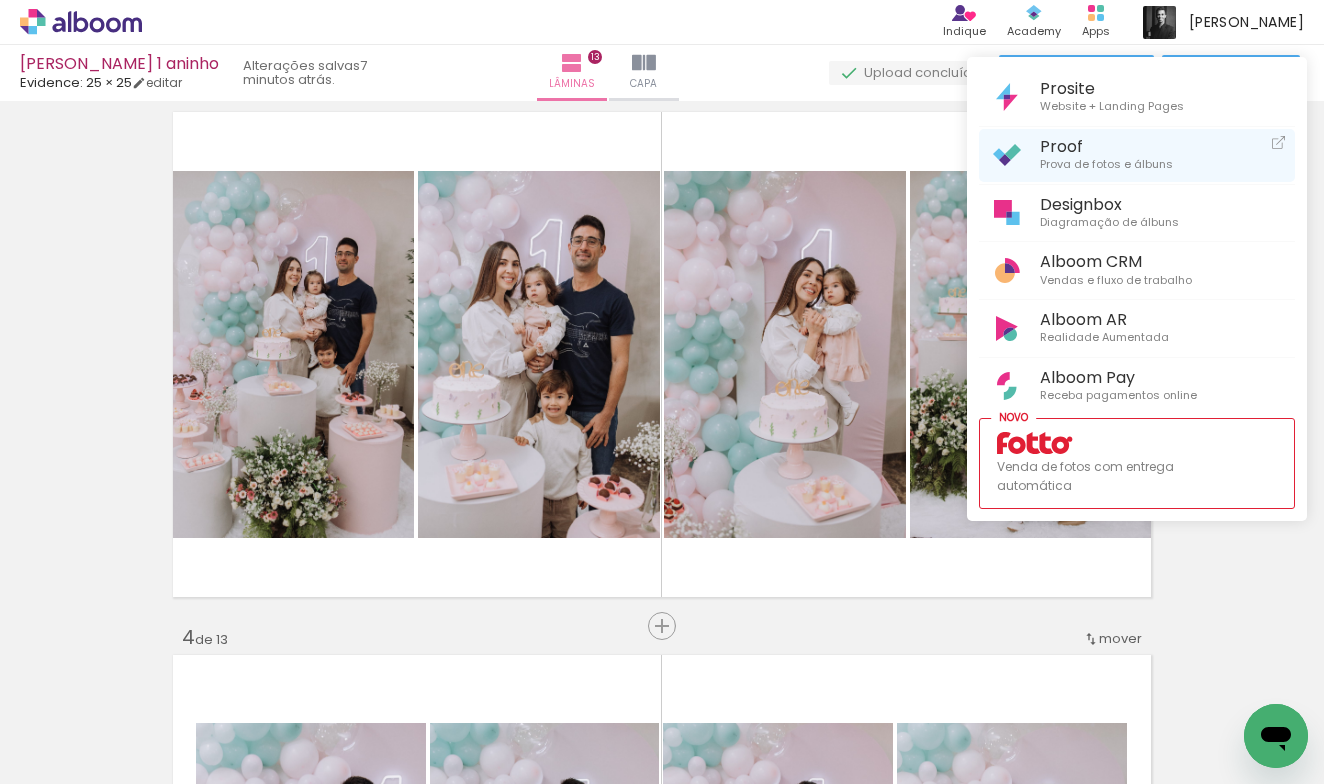click on "Proof" at bounding box center (1106, 146) 